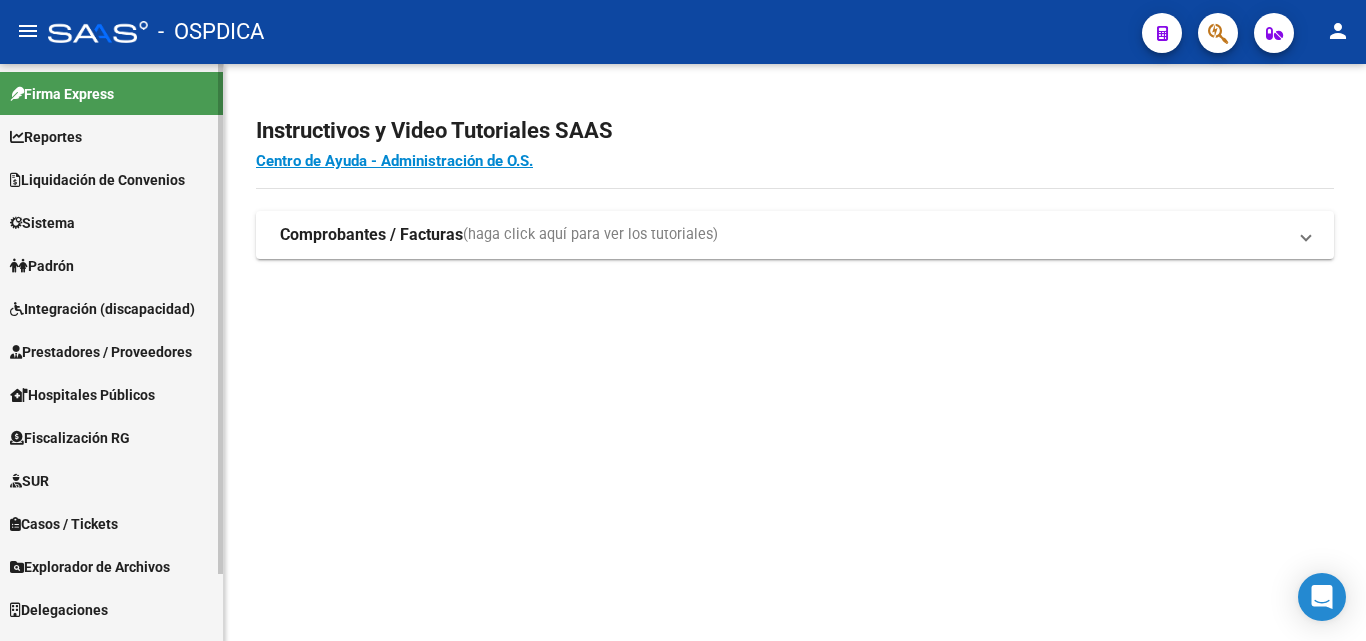 scroll, scrollTop: 0, scrollLeft: 0, axis: both 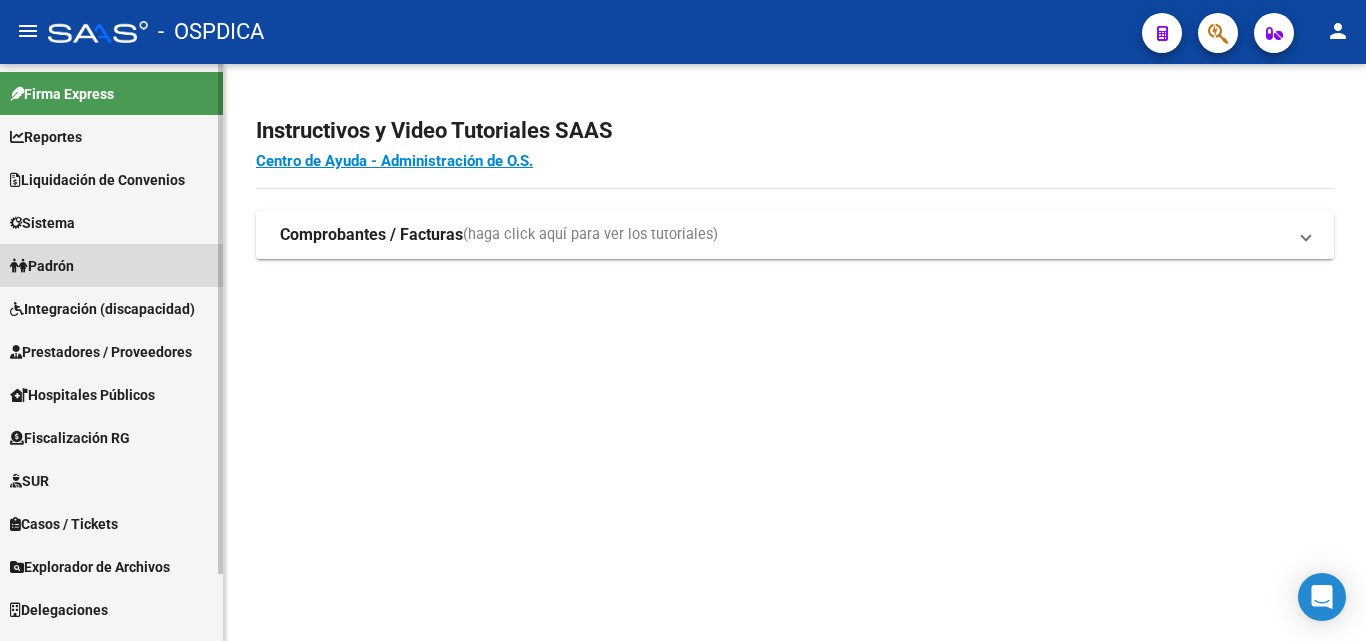 click on "Padrón" at bounding box center (111, 265) 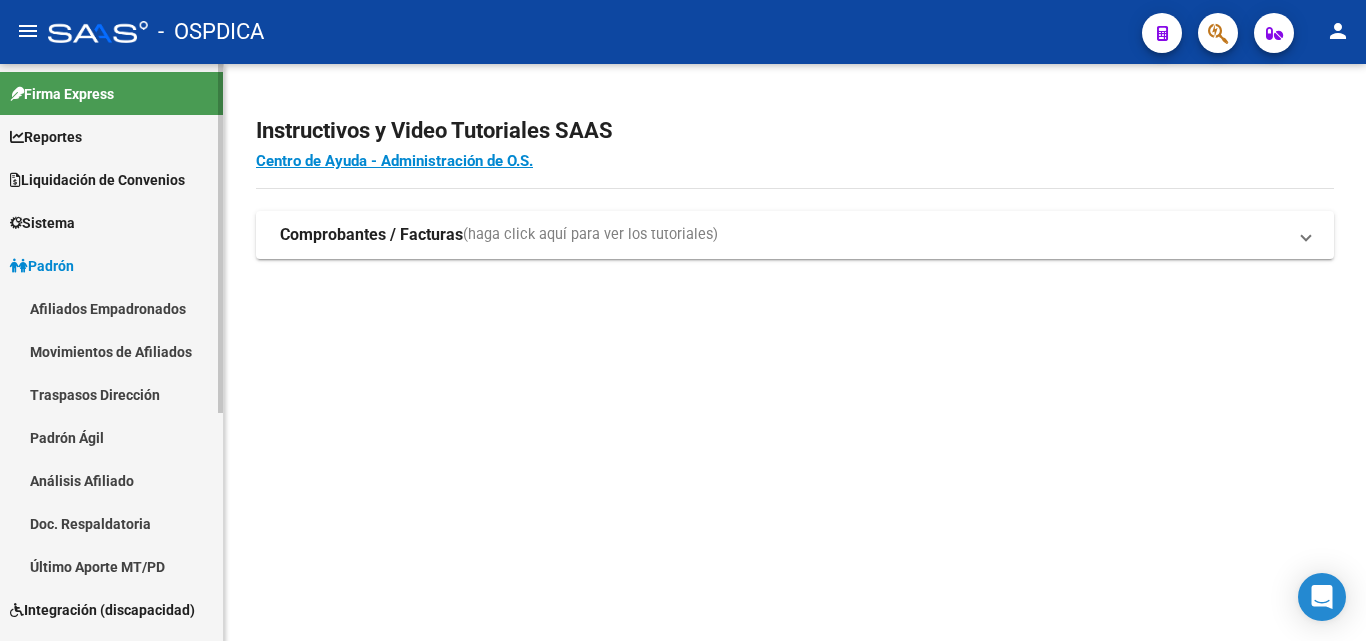 click on "Movimientos de Afiliados" at bounding box center (111, 351) 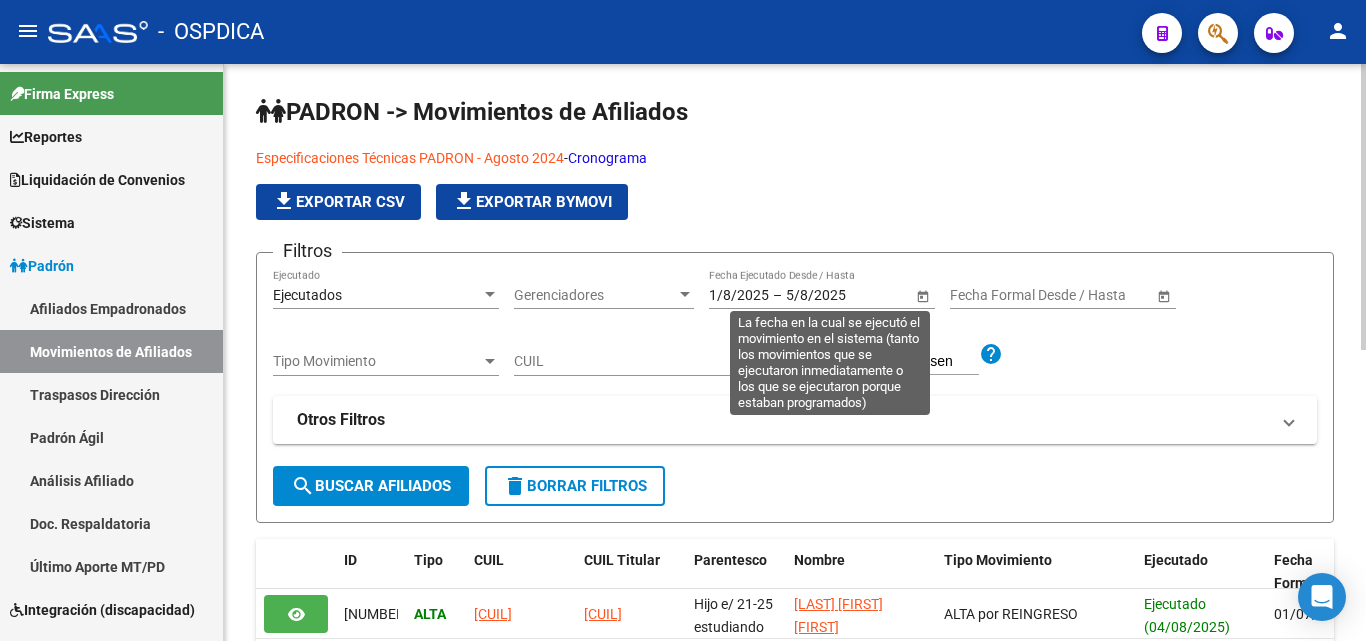 click on "5/8/2025" at bounding box center [835, 295] 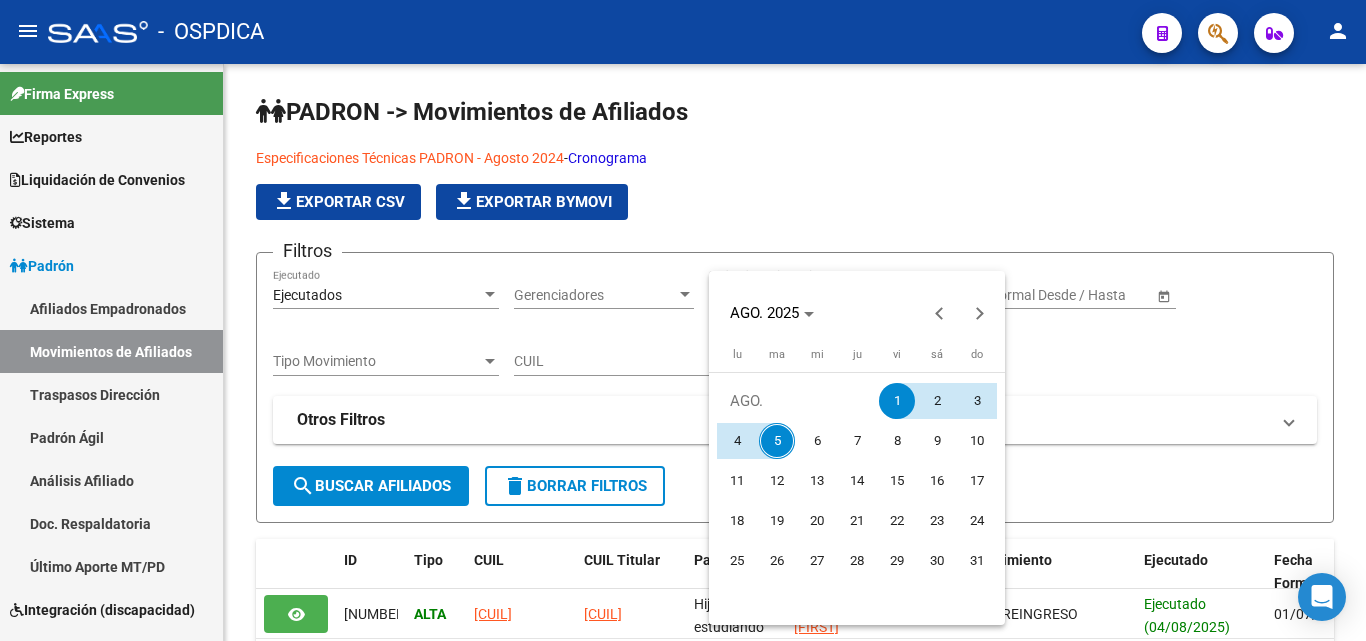 click at bounding box center (683, 320) 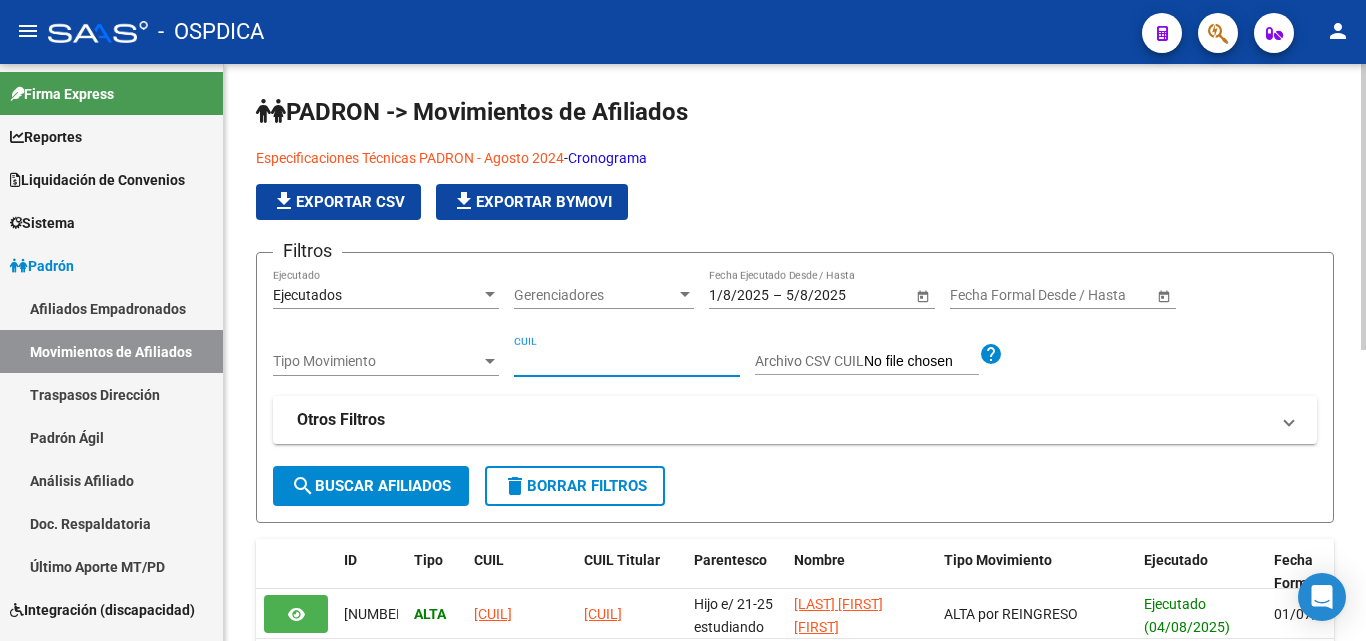 paste on "[CUIL]" 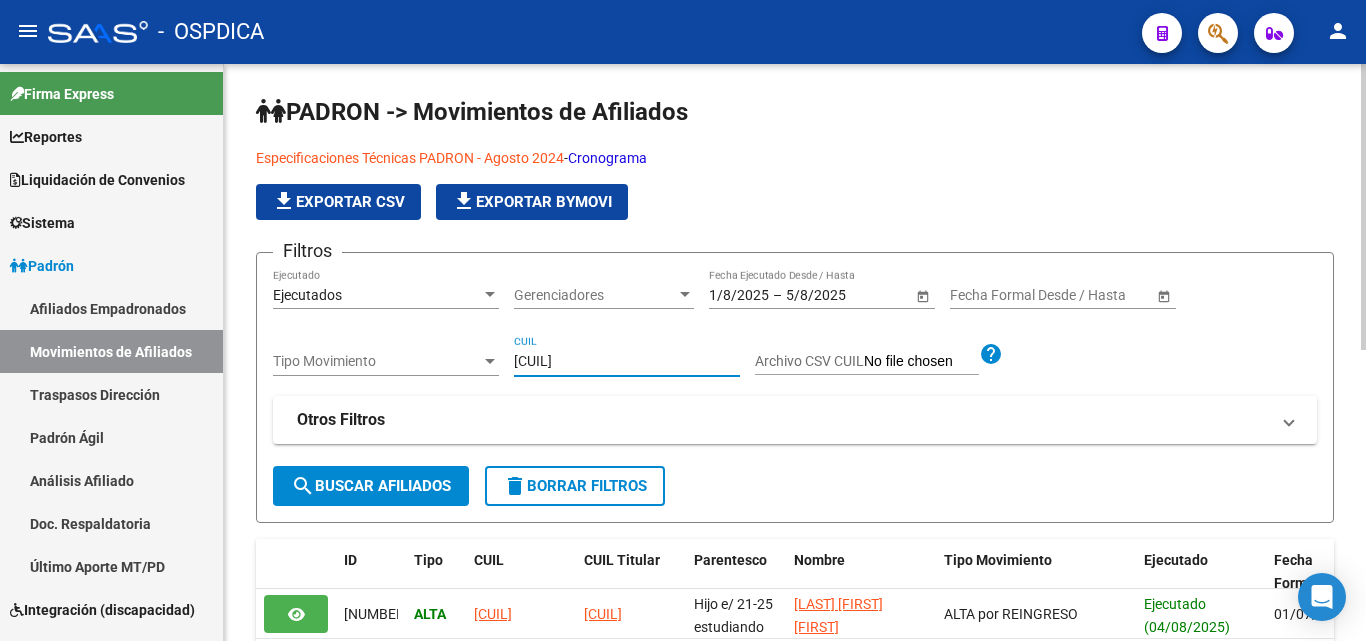 type on "[CUIL]" 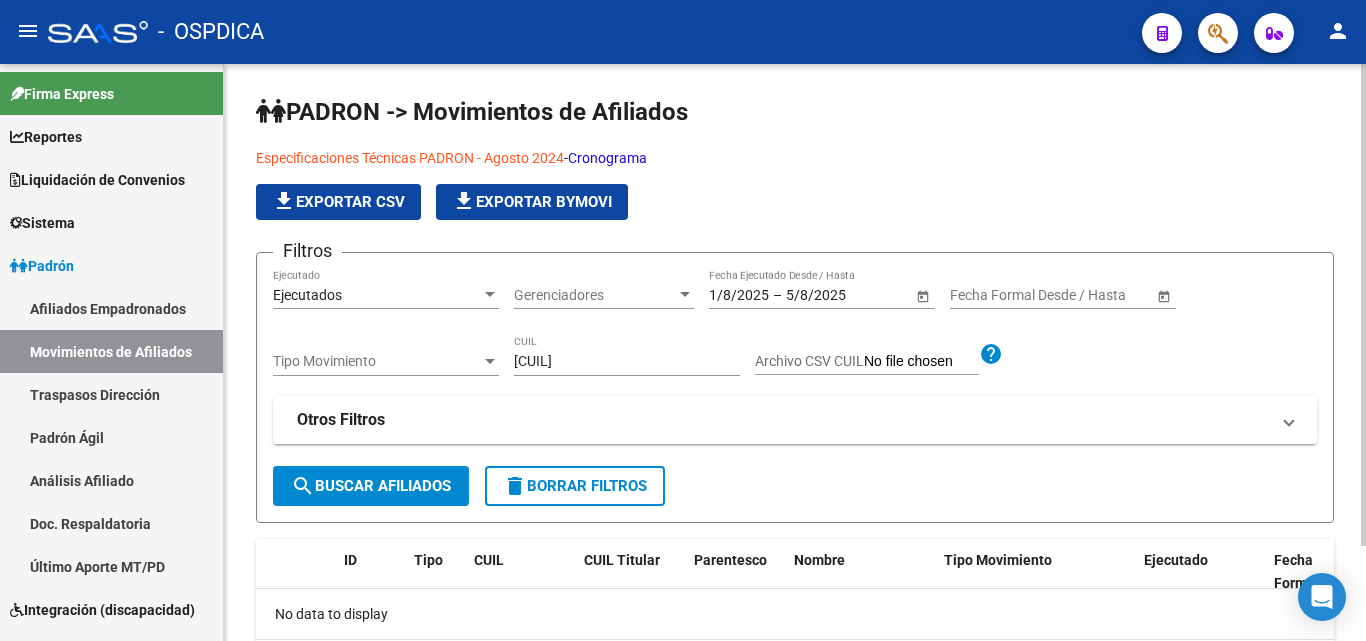 scroll, scrollTop: 100, scrollLeft: 0, axis: vertical 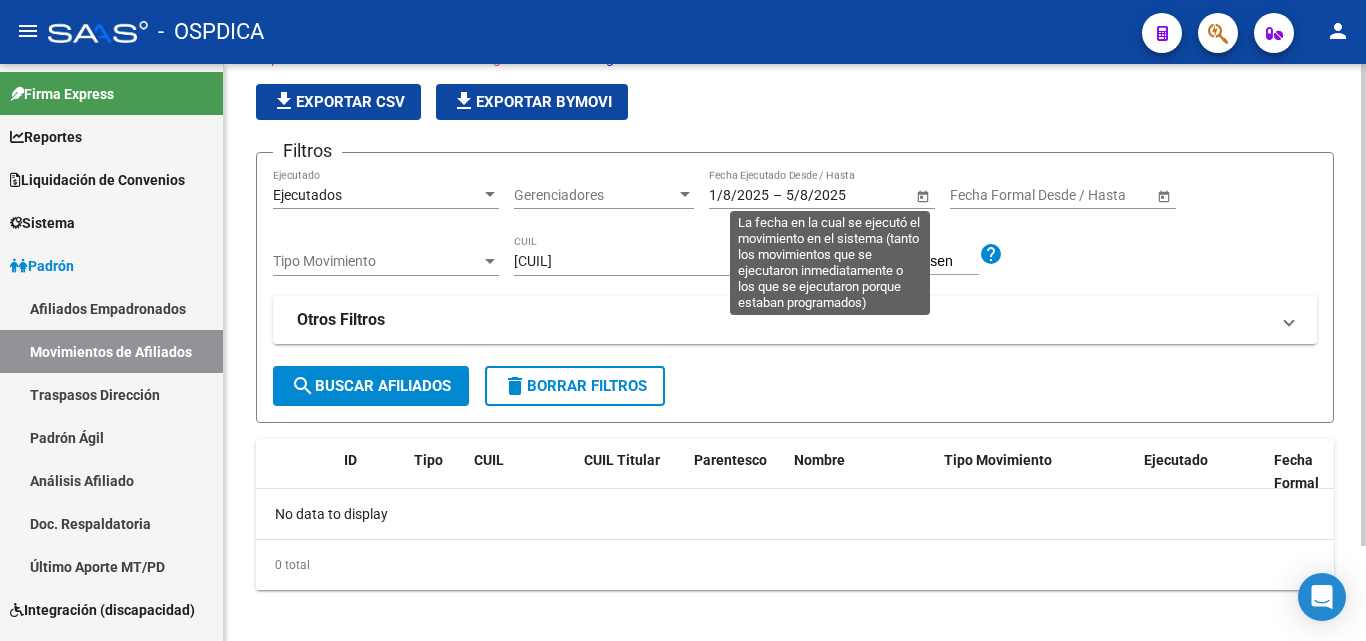 click on "1/8/2025" at bounding box center [739, 195] 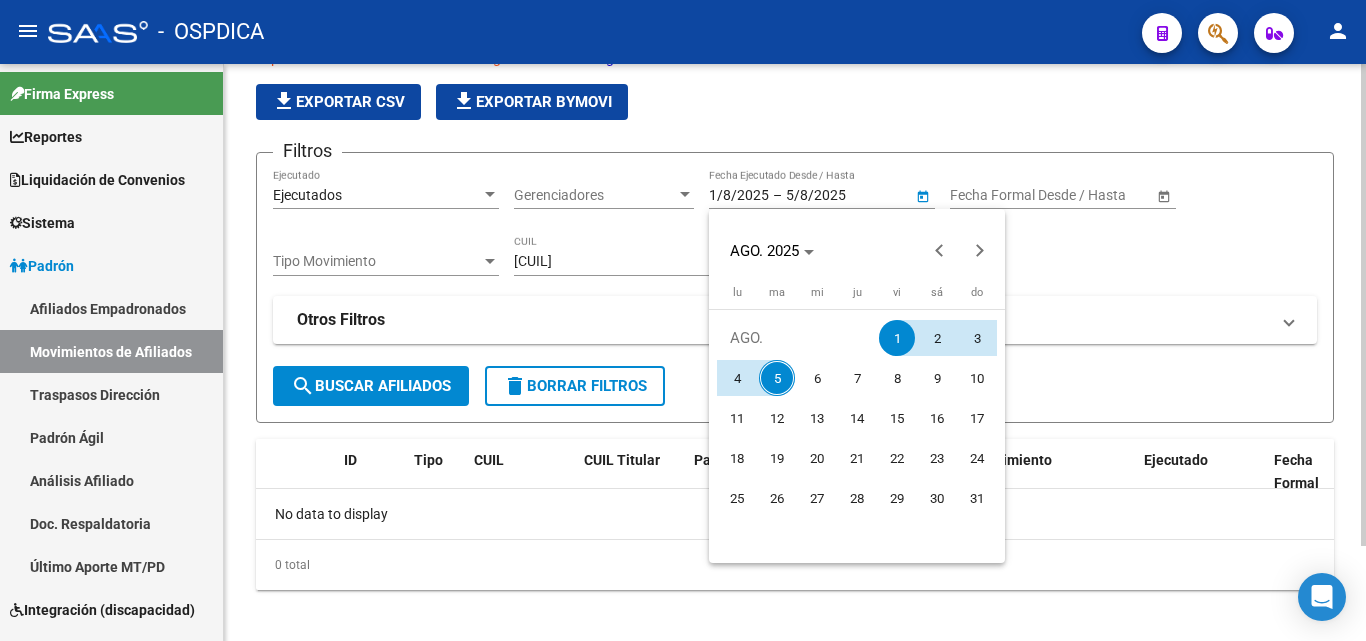 type 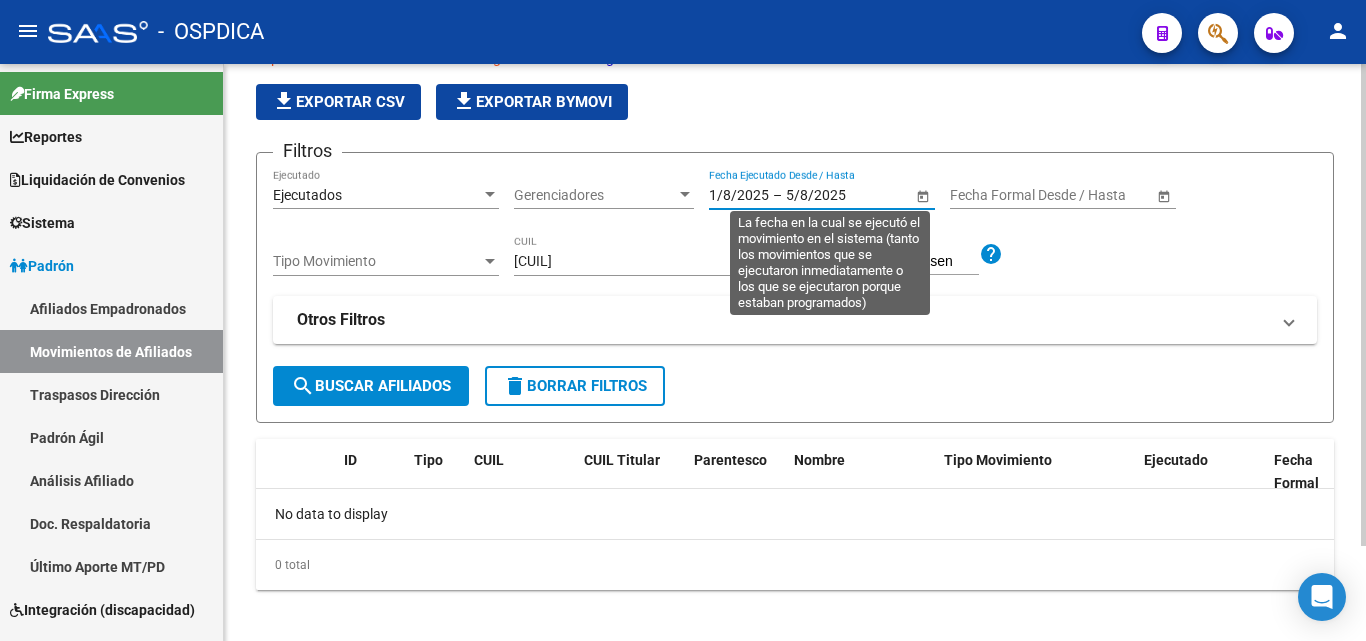 click on "1/8/2025" at bounding box center [739, 195] 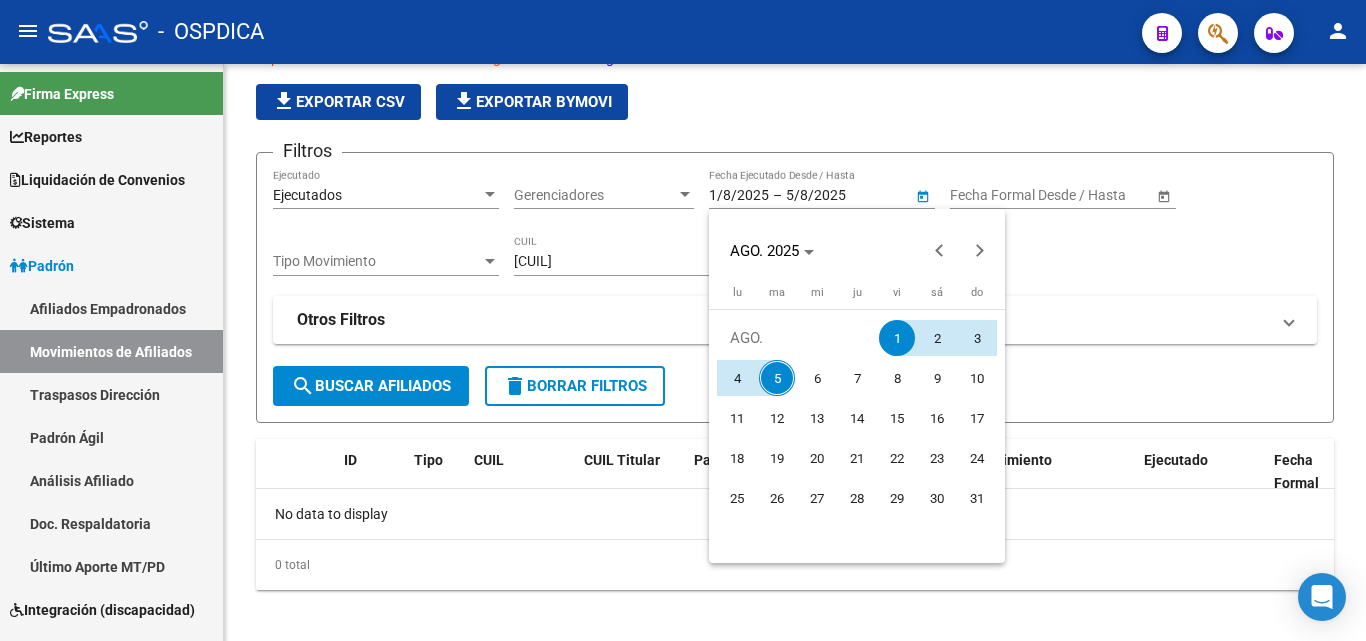 click at bounding box center (683, 320) 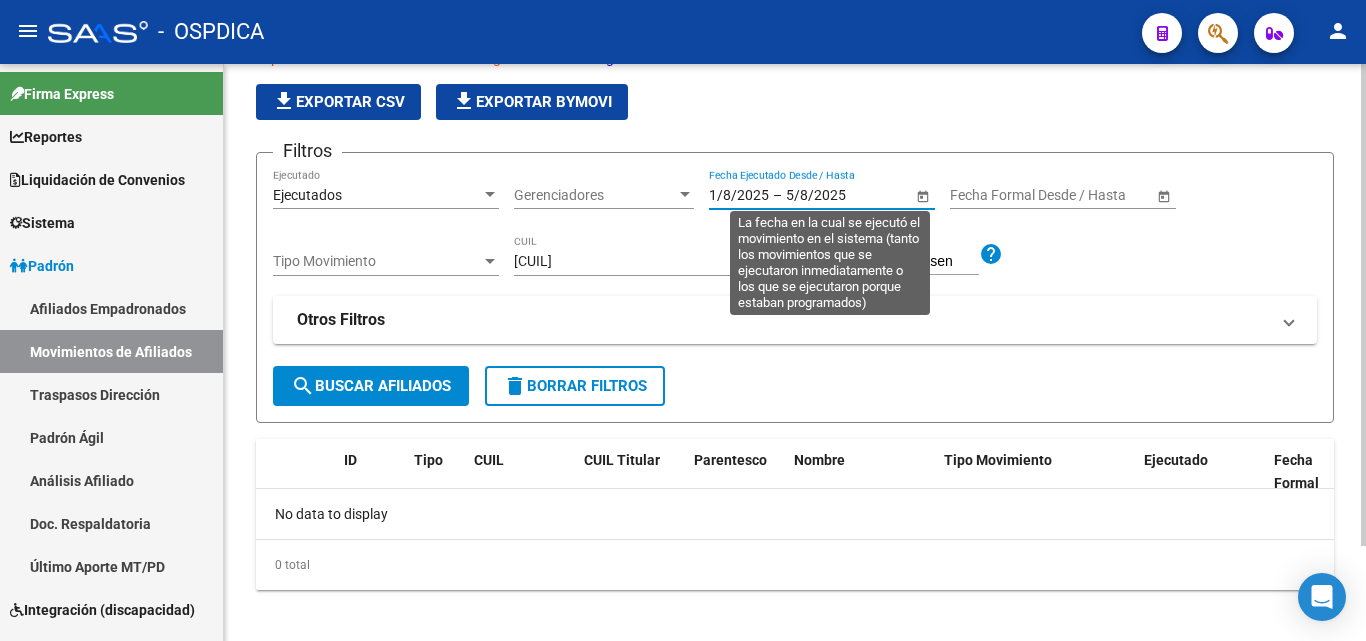 click on "1/8/2025" at bounding box center (739, 195) 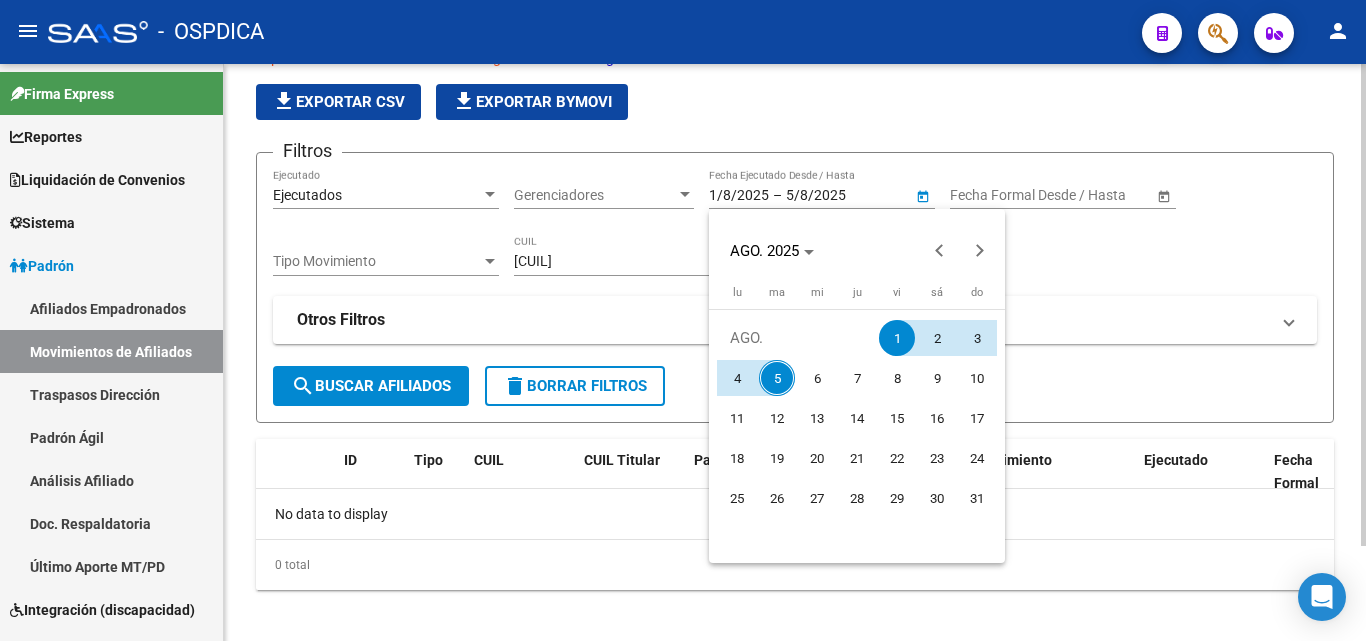 click at bounding box center [683, 320] 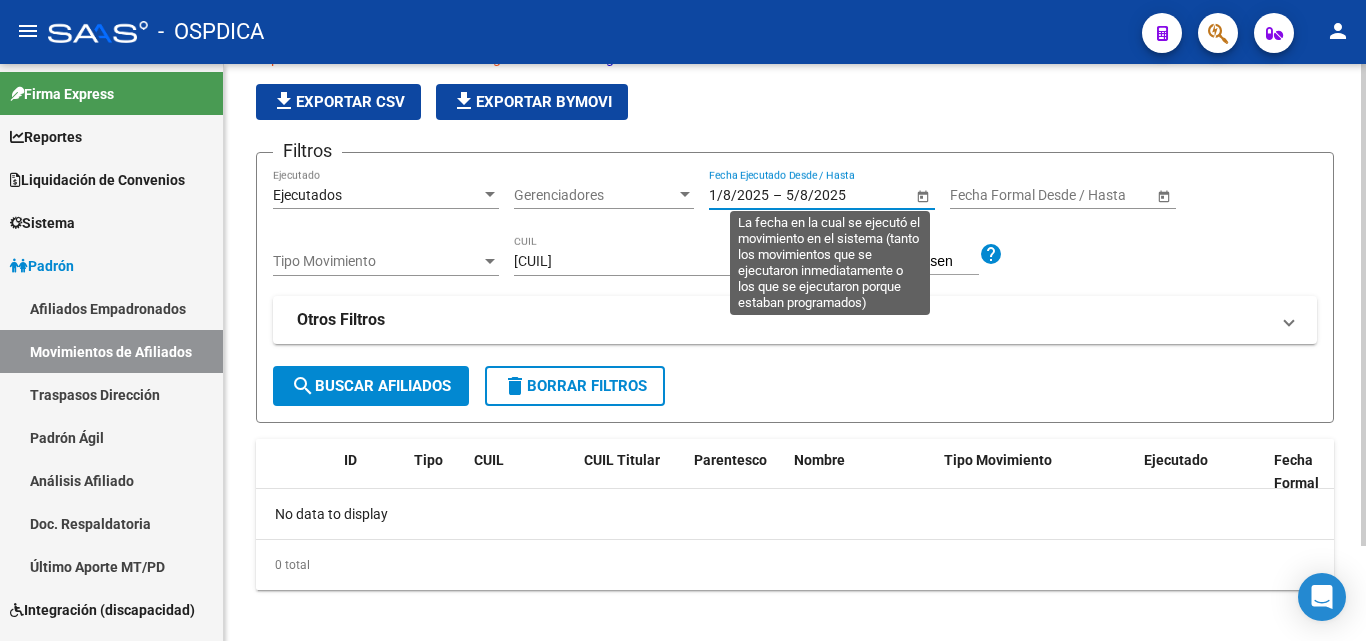 click on "1/8/2025" at bounding box center (739, 195) 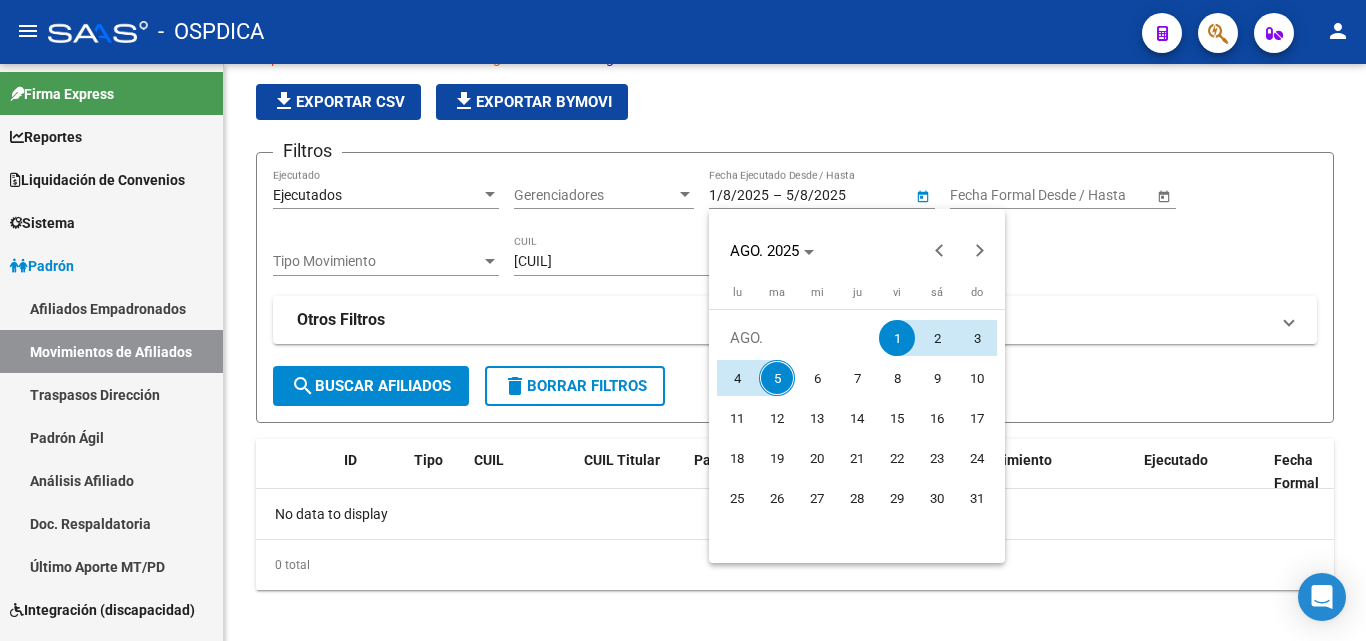 click at bounding box center (683, 320) 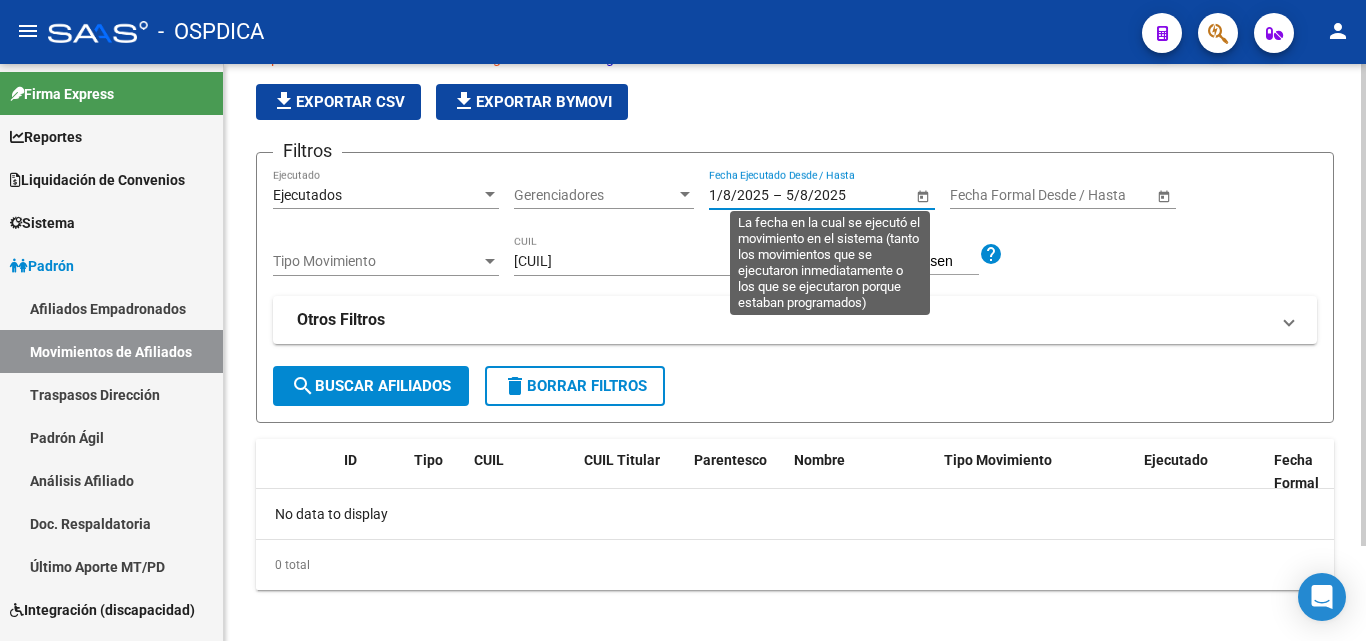 click on "1/8/2025" at bounding box center [739, 195] 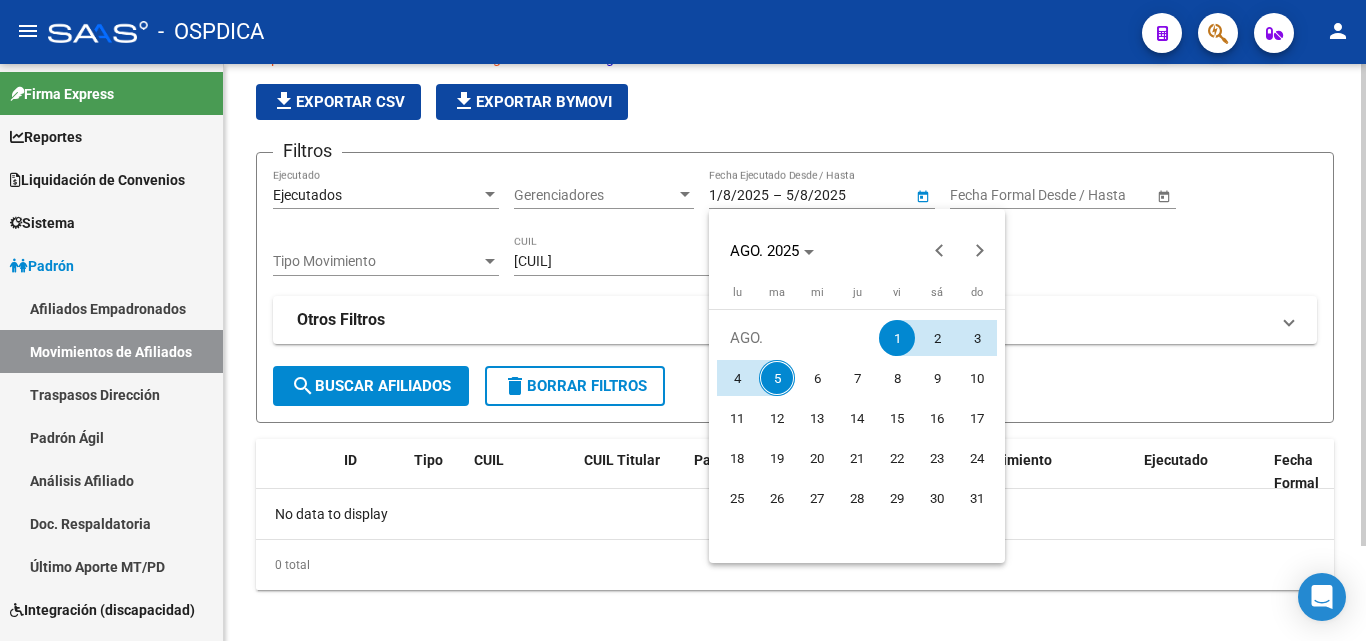 type 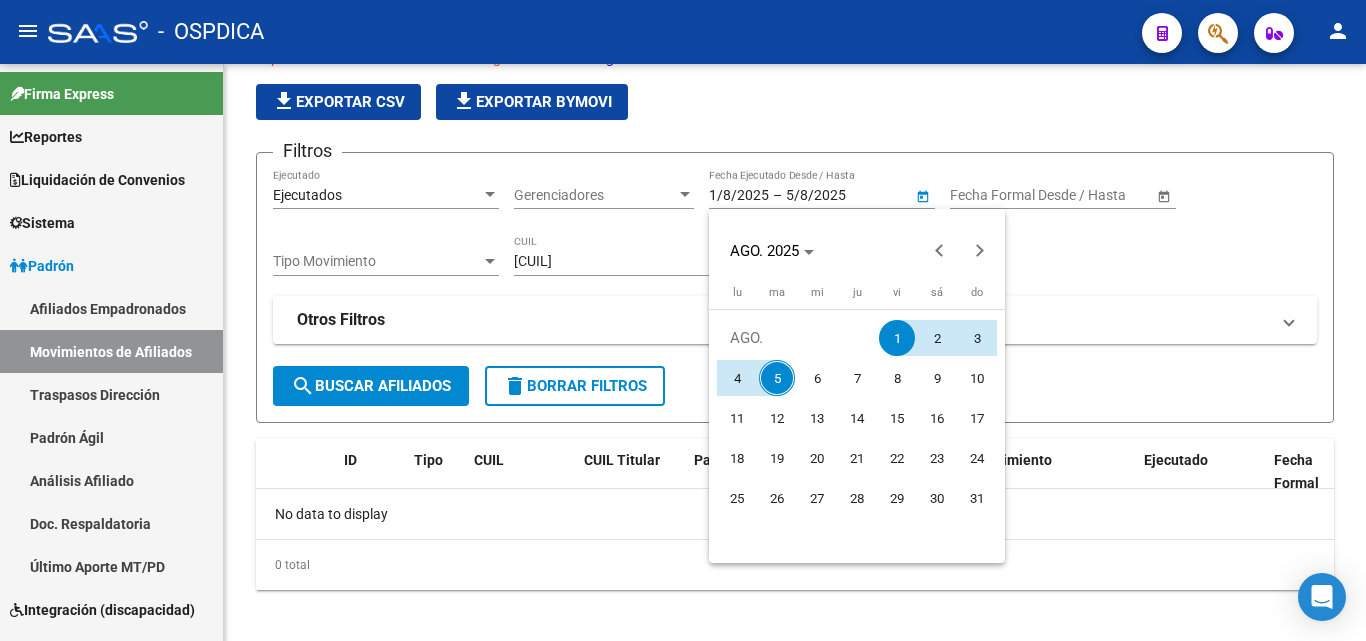 click at bounding box center [683, 320] 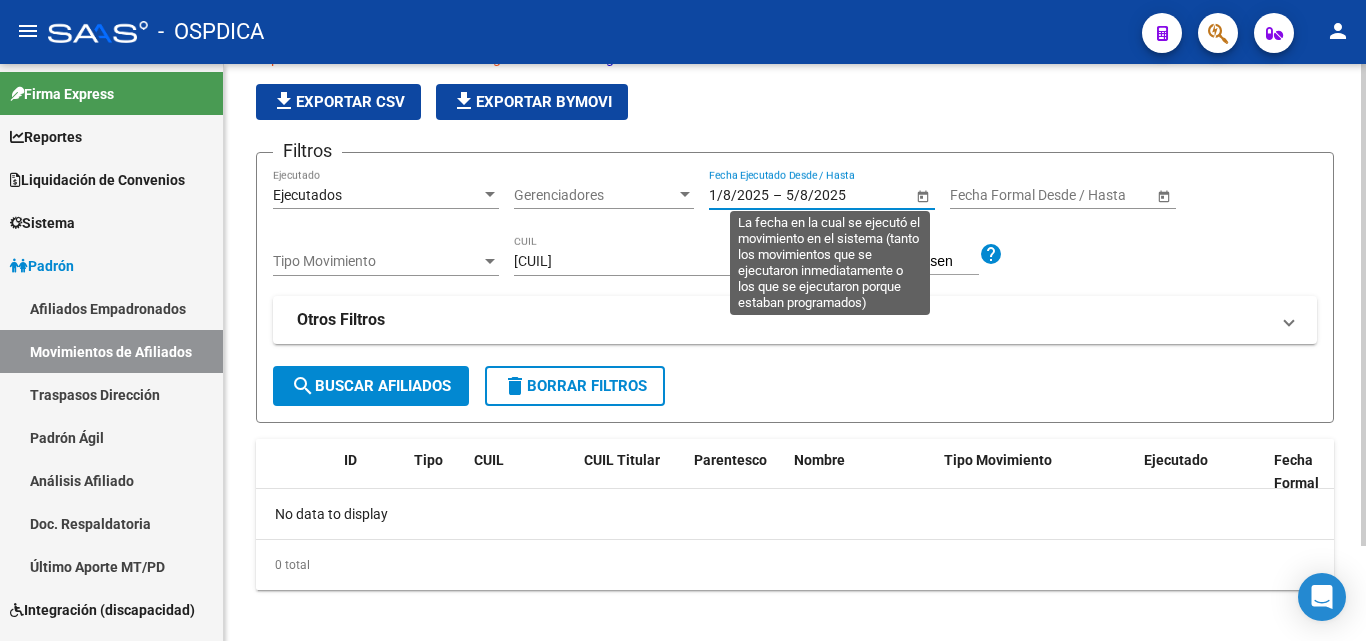 drag, startPoint x: 720, startPoint y: 196, endPoint x: 730, endPoint y: 199, distance: 10.440307 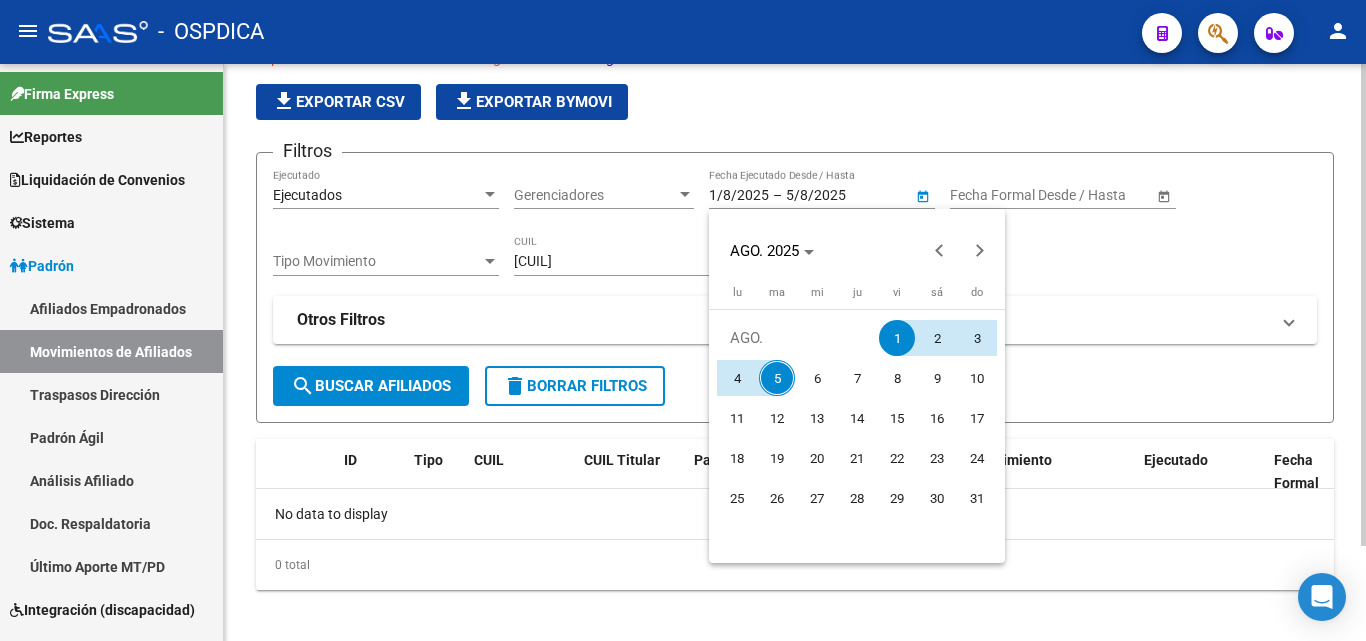 type 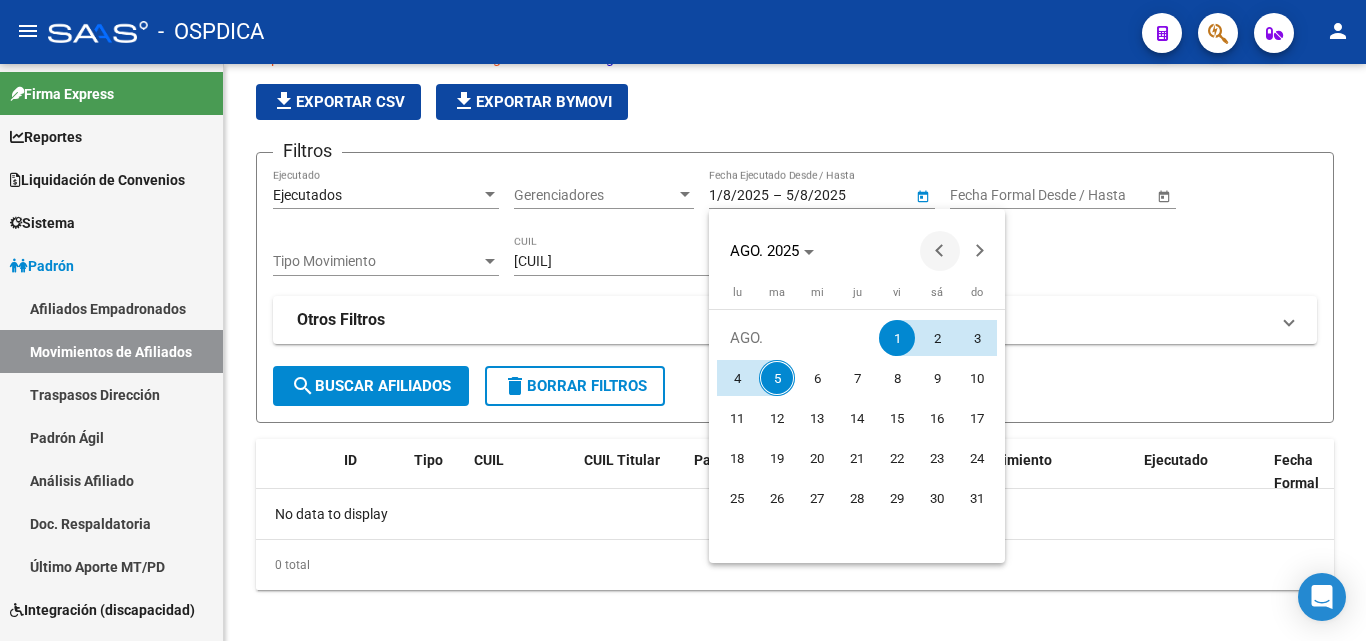 click at bounding box center [940, 251] 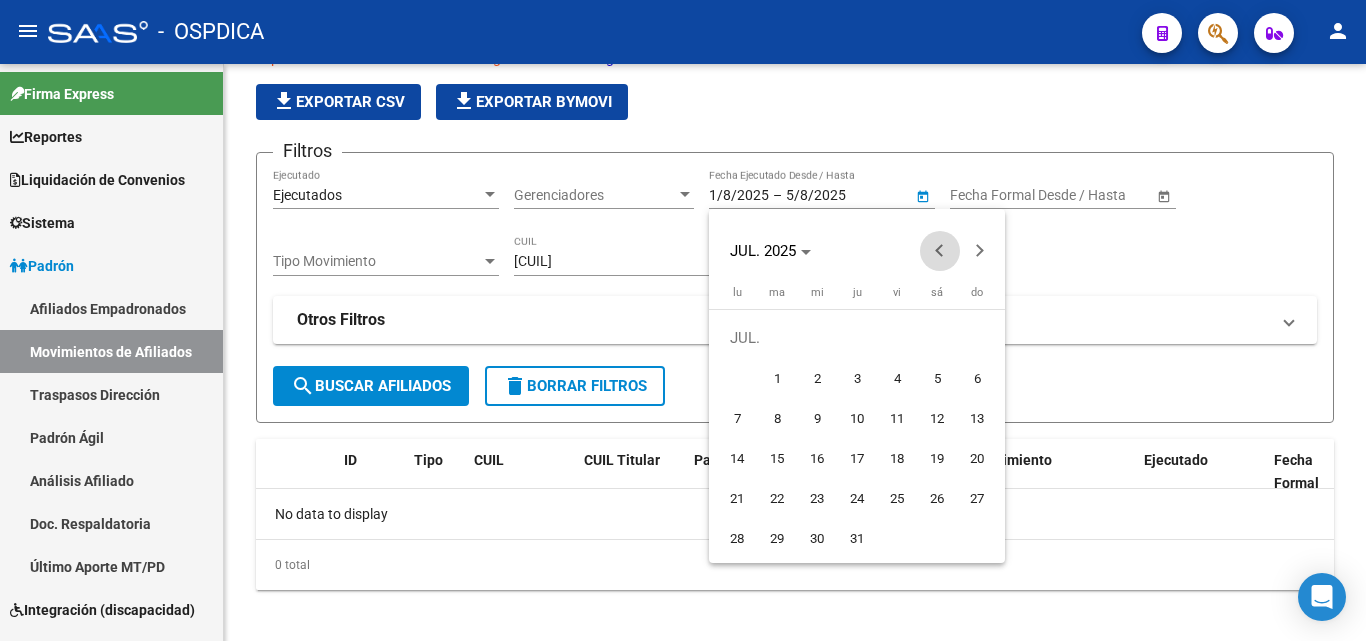 click at bounding box center (940, 251) 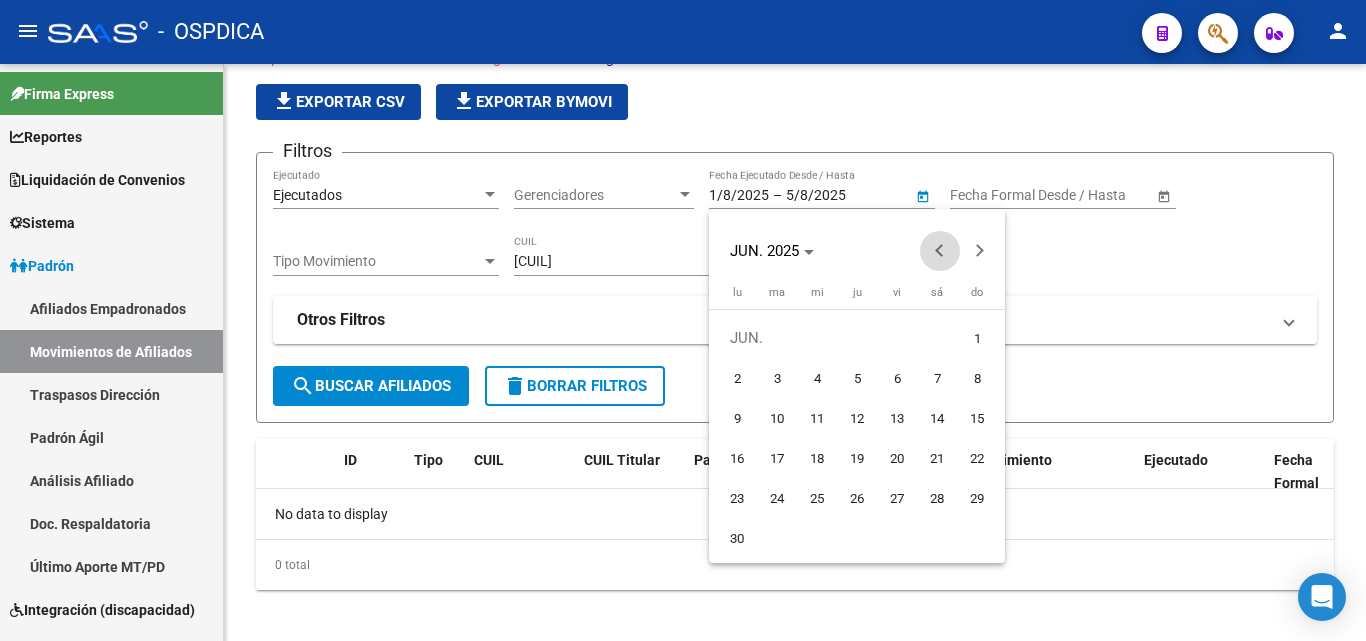 click at bounding box center (940, 251) 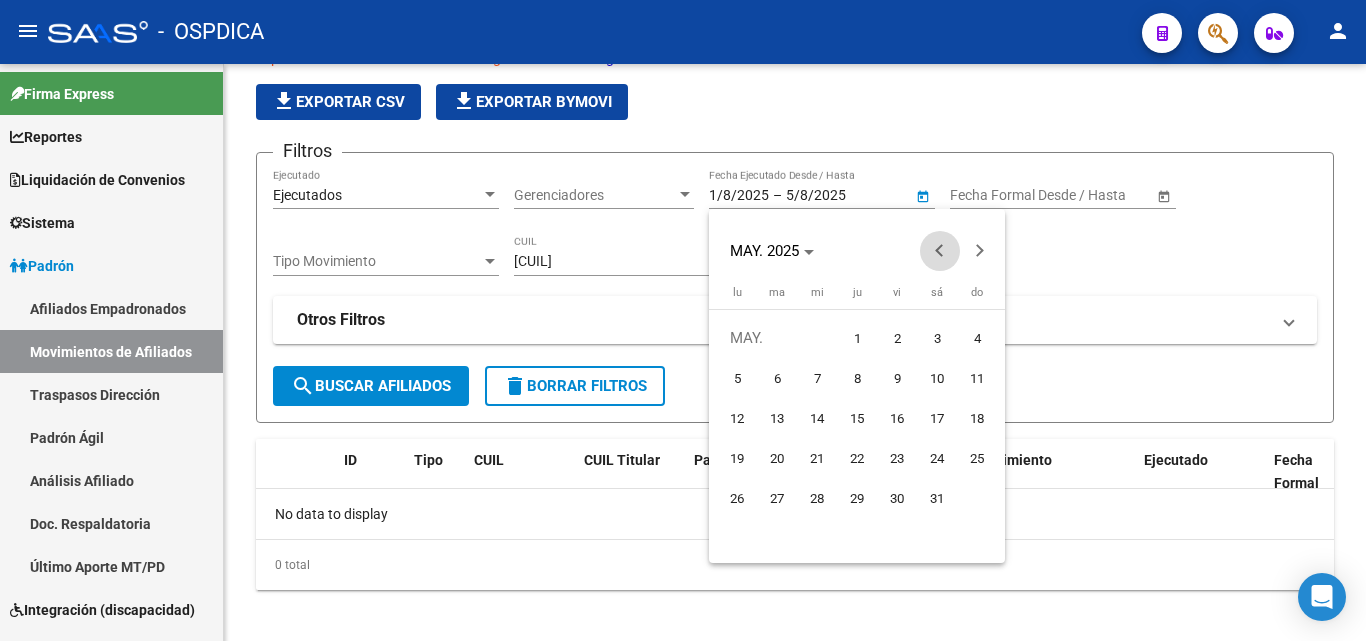 click at bounding box center (940, 251) 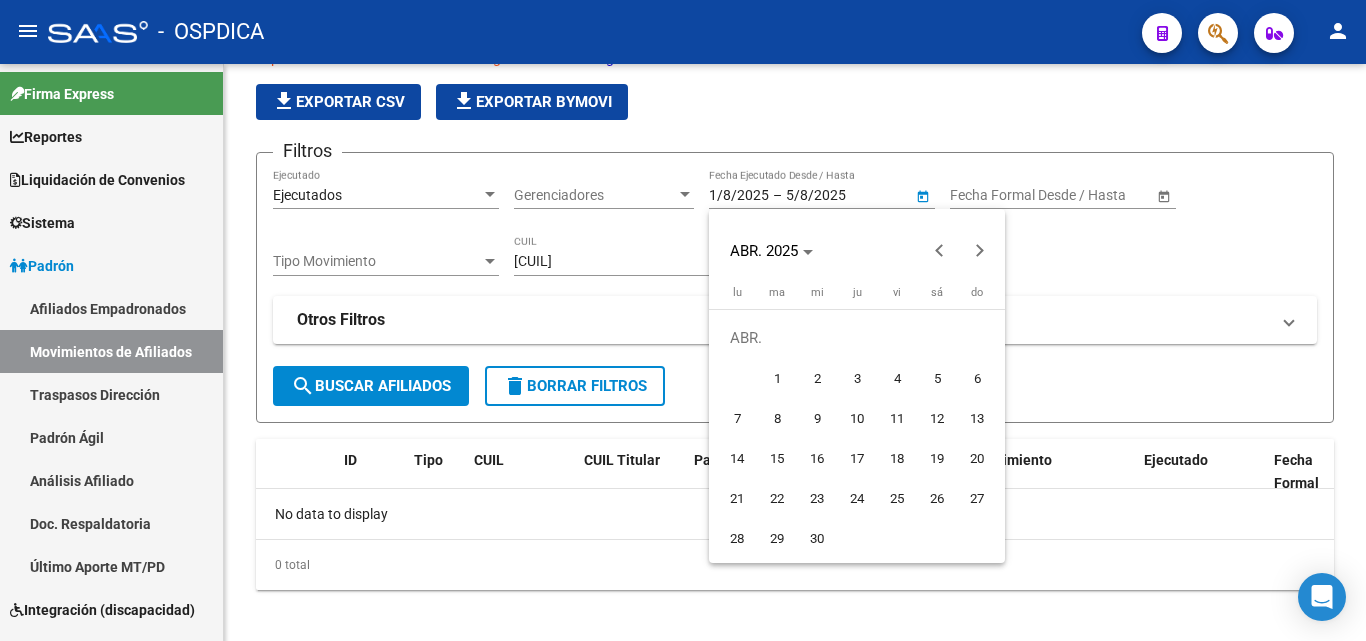 click on "4" at bounding box center [897, 378] 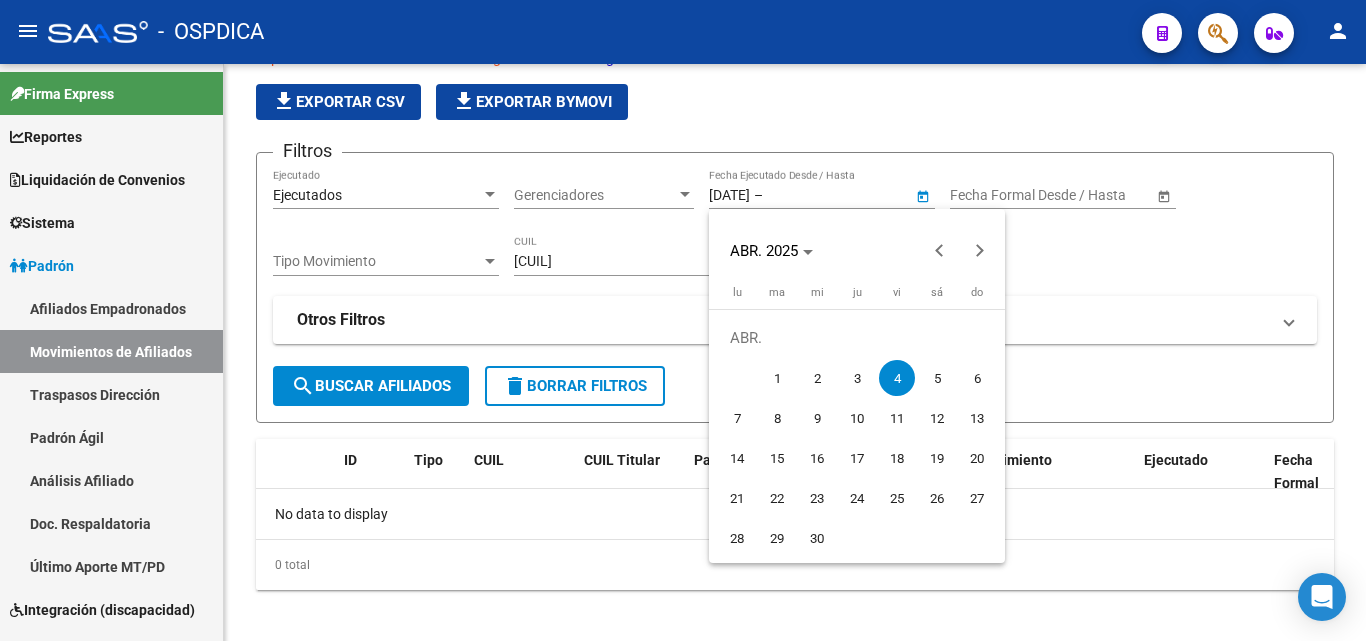 click at bounding box center (683, 320) 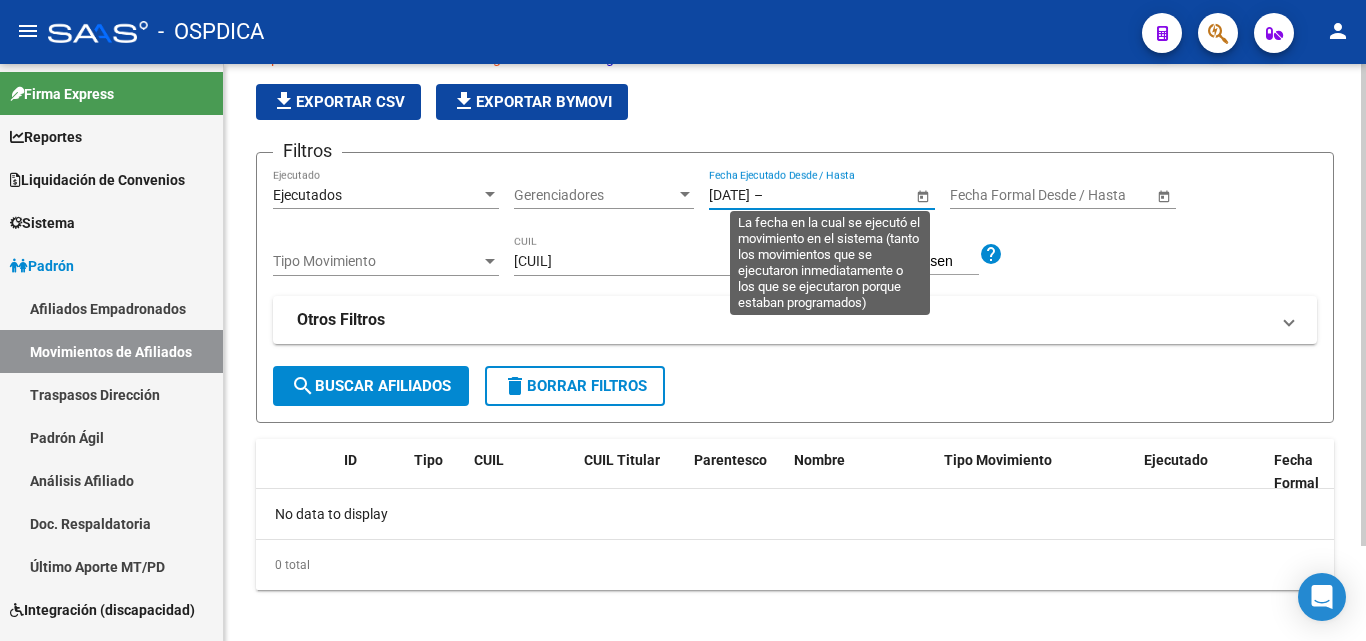 click at bounding box center [816, 195] 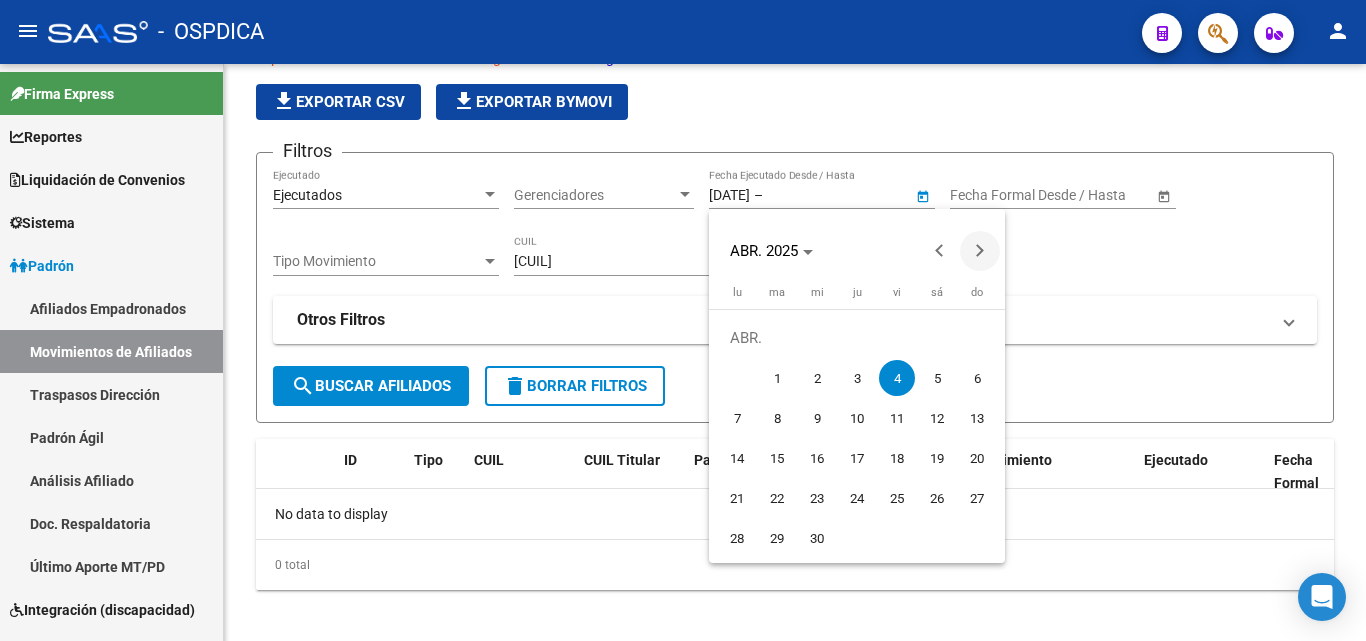 click at bounding box center (980, 251) 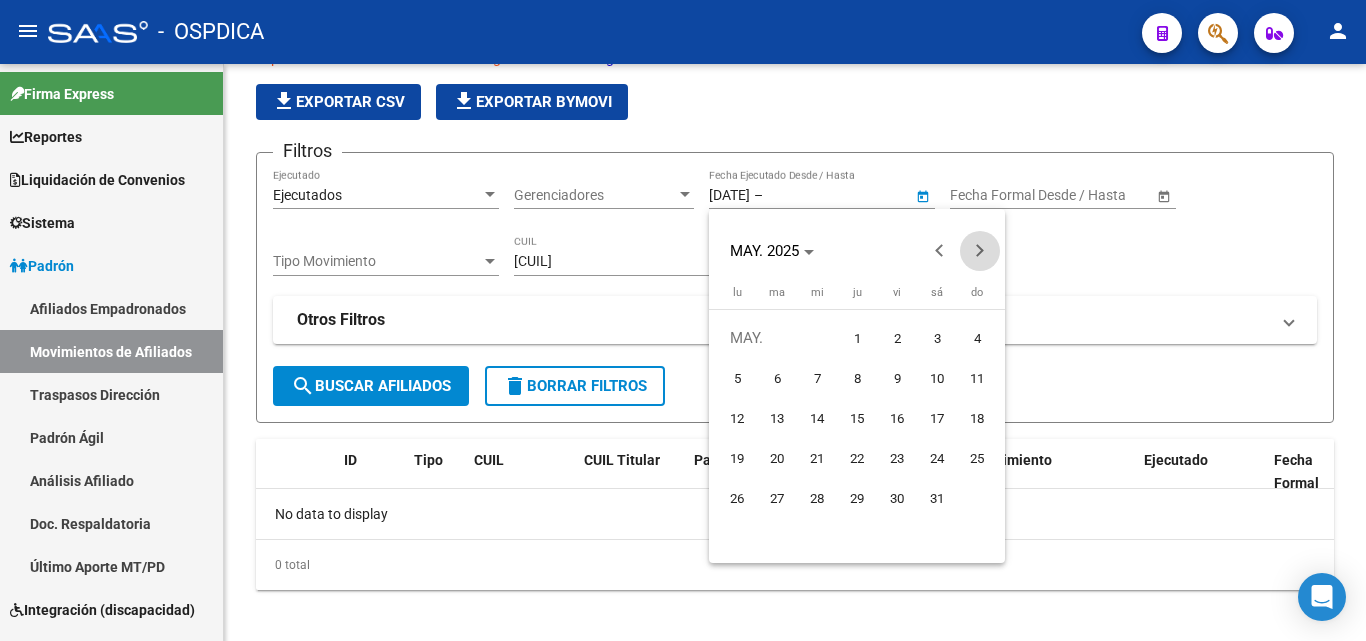 click at bounding box center [980, 251] 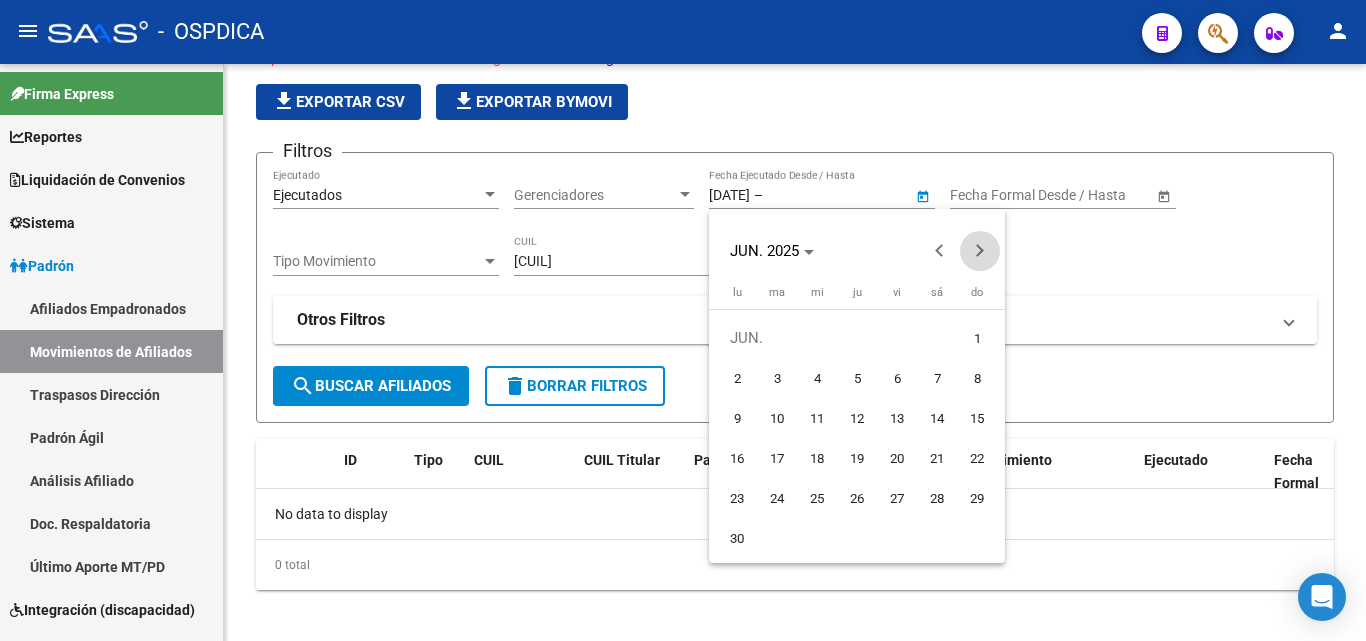 click at bounding box center [980, 251] 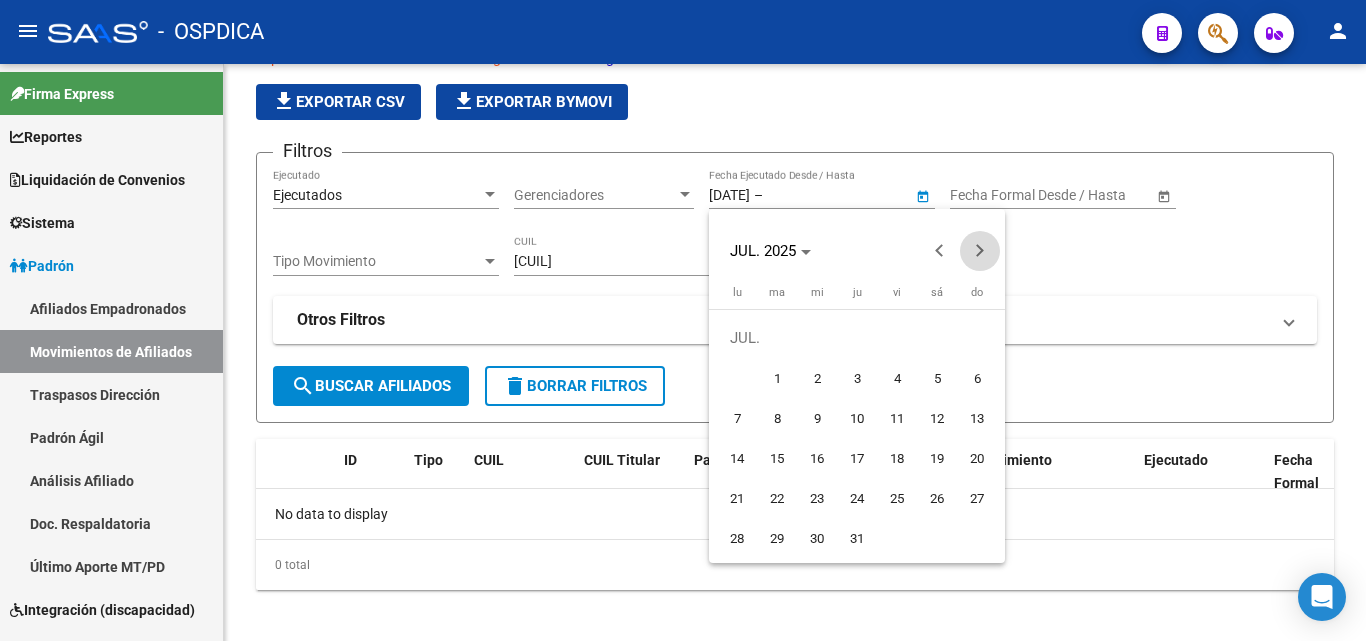 click at bounding box center [980, 251] 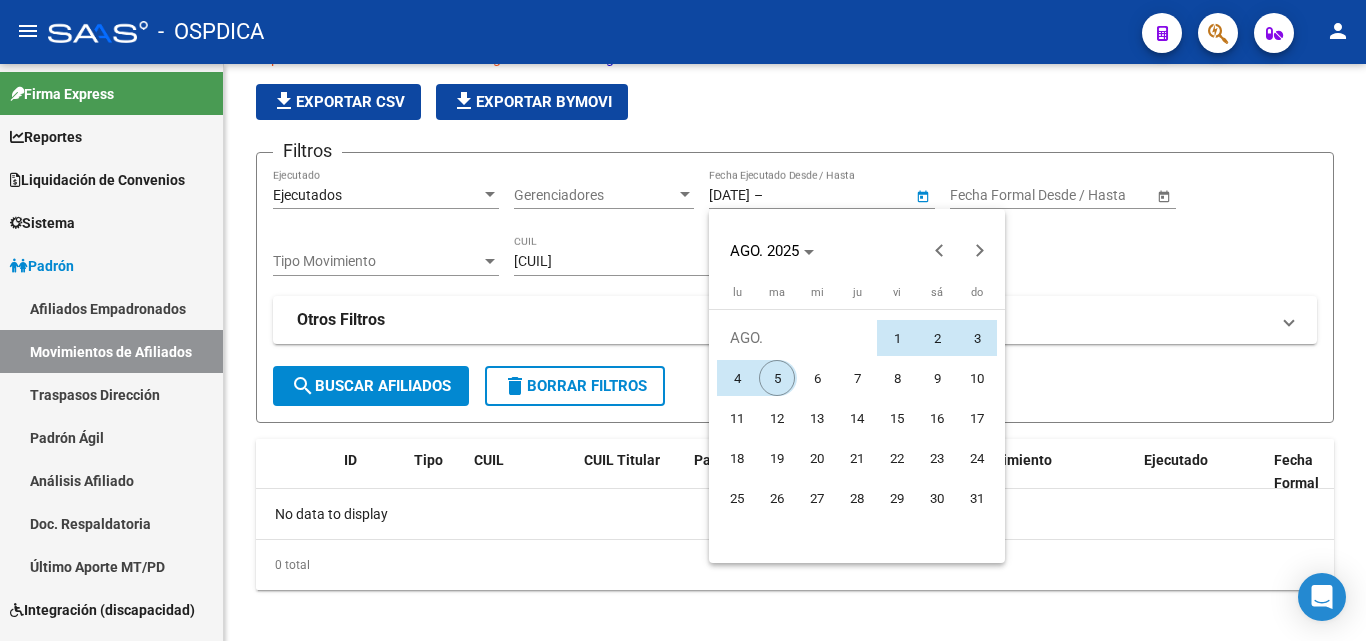 click on "5" at bounding box center [777, 378] 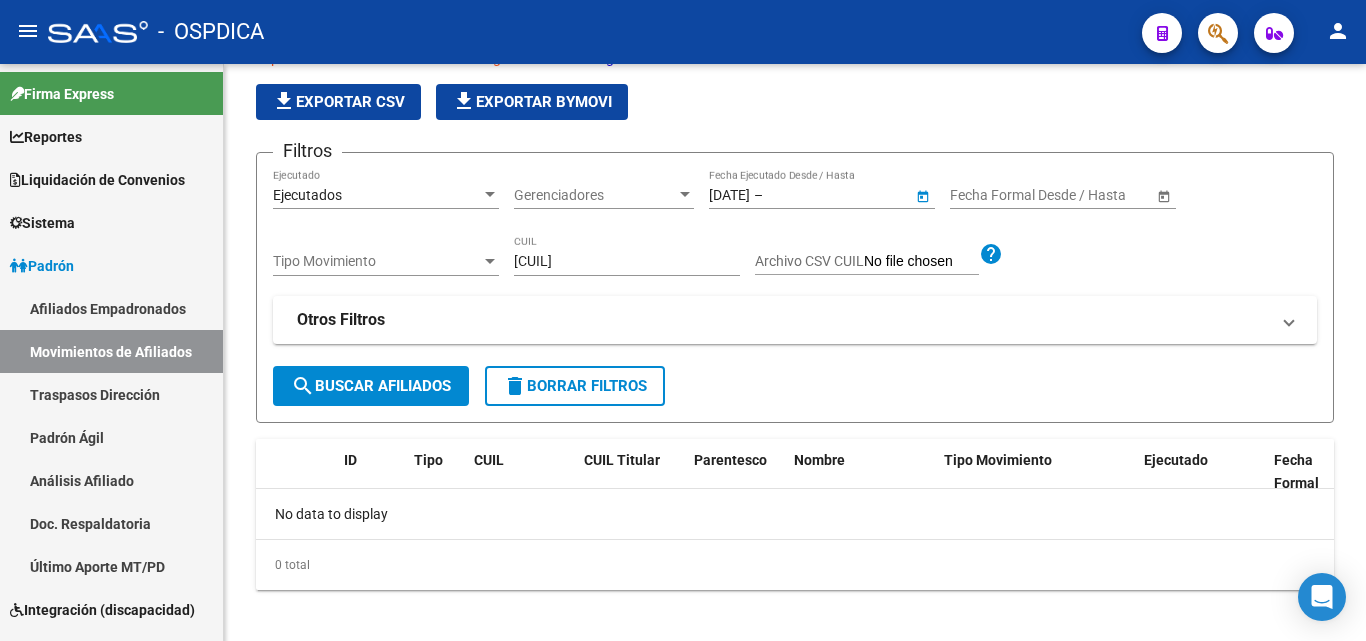 type on "5/8/2025" 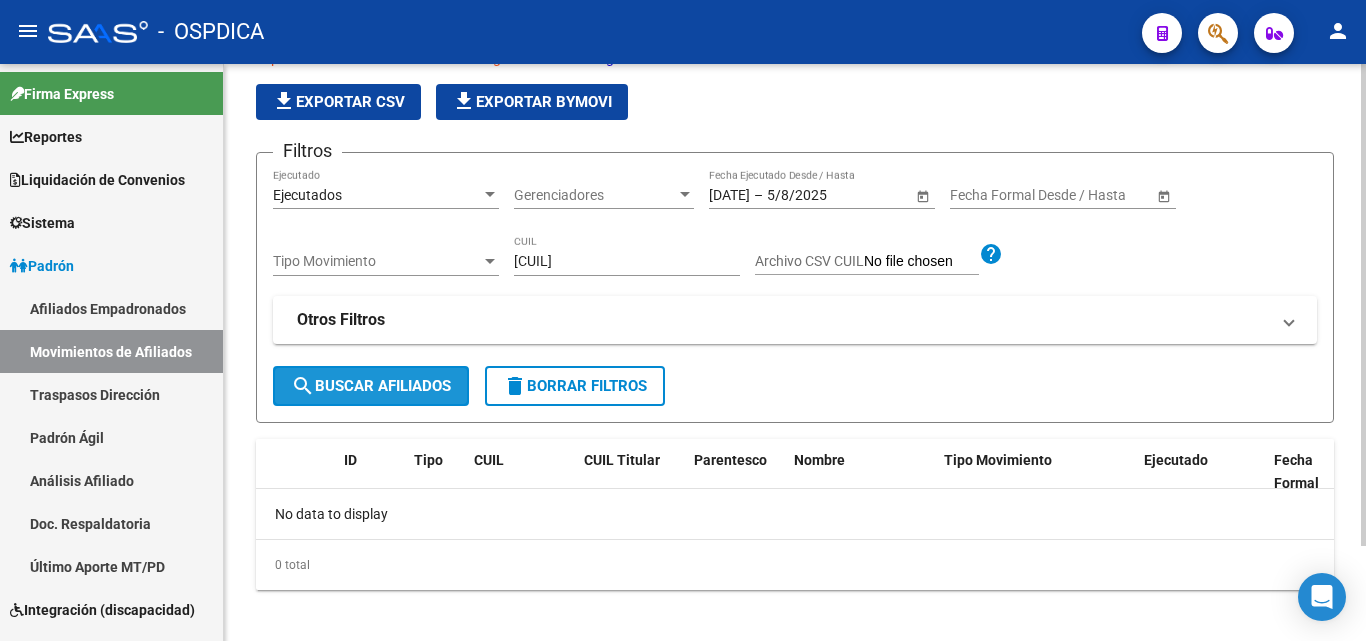 click on "search  Buscar Afiliados" 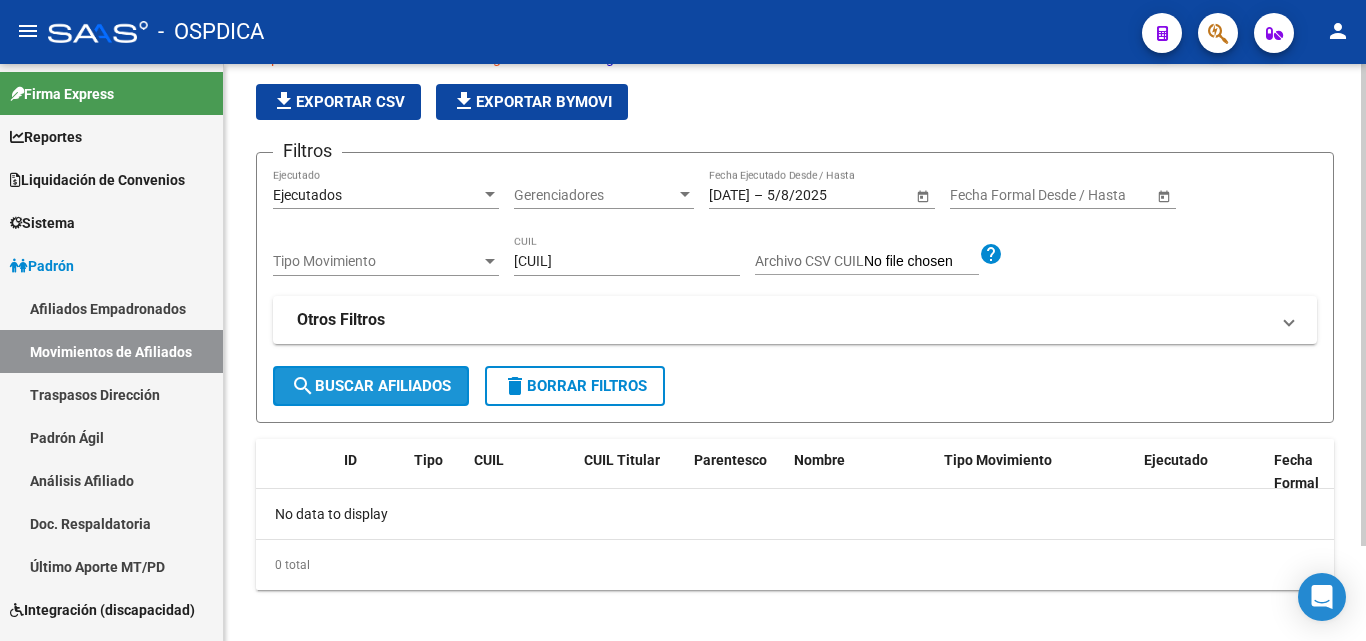 click on "search  Buscar Afiliados" 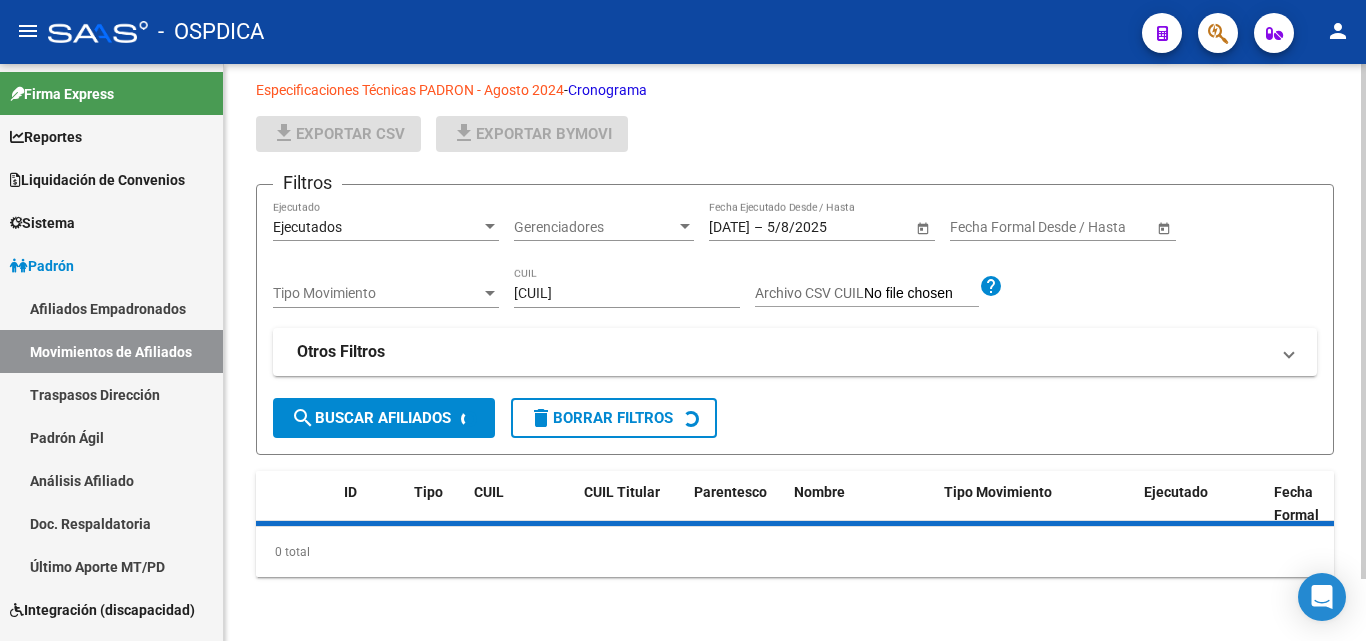 scroll, scrollTop: 100, scrollLeft: 0, axis: vertical 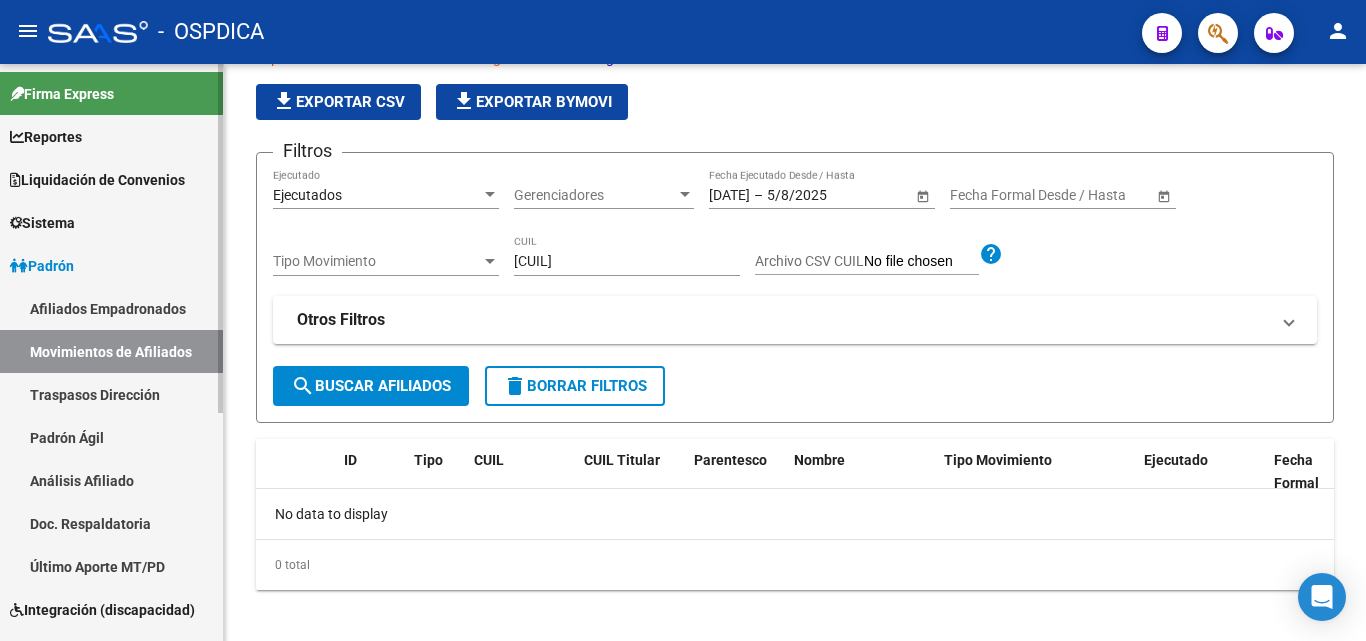 click on "Padrón" at bounding box center (42, 266) 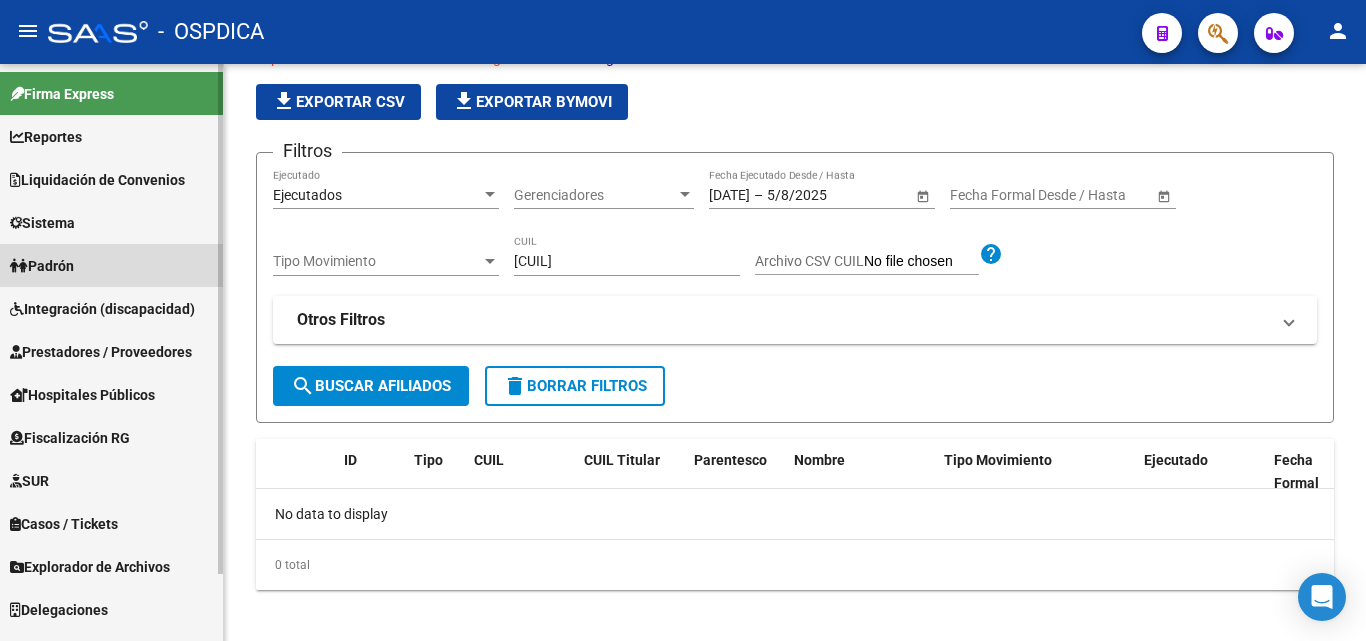 click on "Padrón" at bounding box center (42, 266) 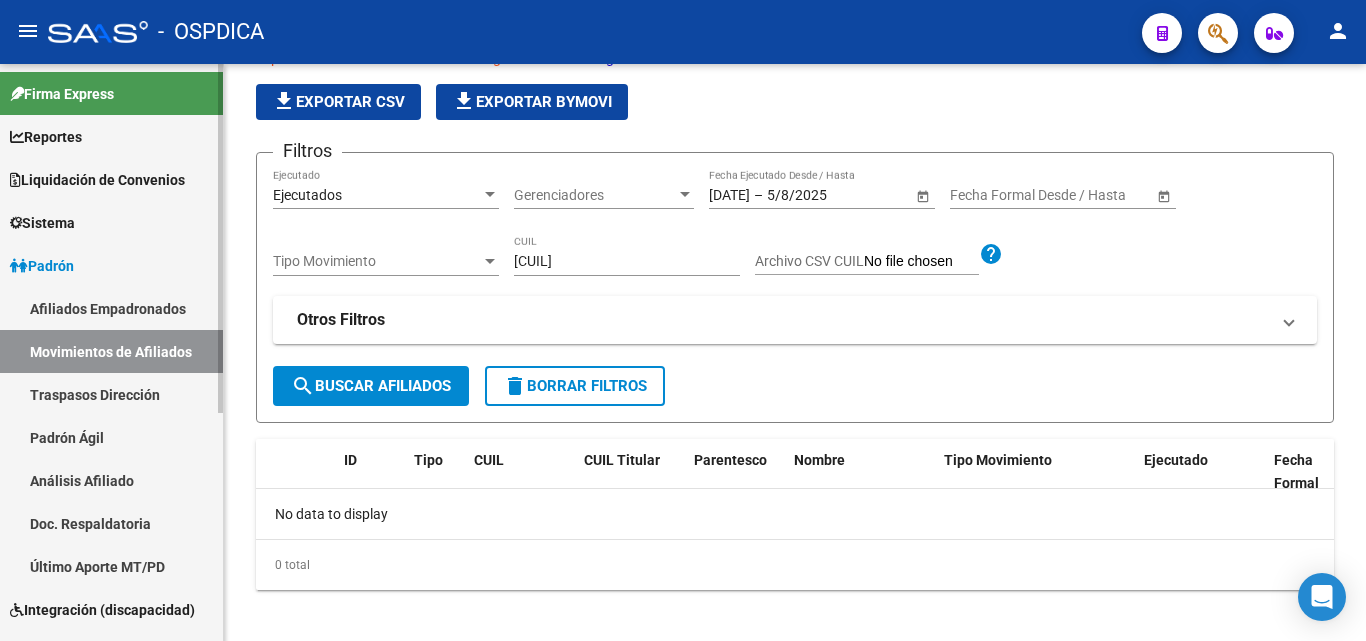drag, startPoint x: 92, startPoint y: 425, endPoint x: 97, endPoint y: 416, distance: 10.29563 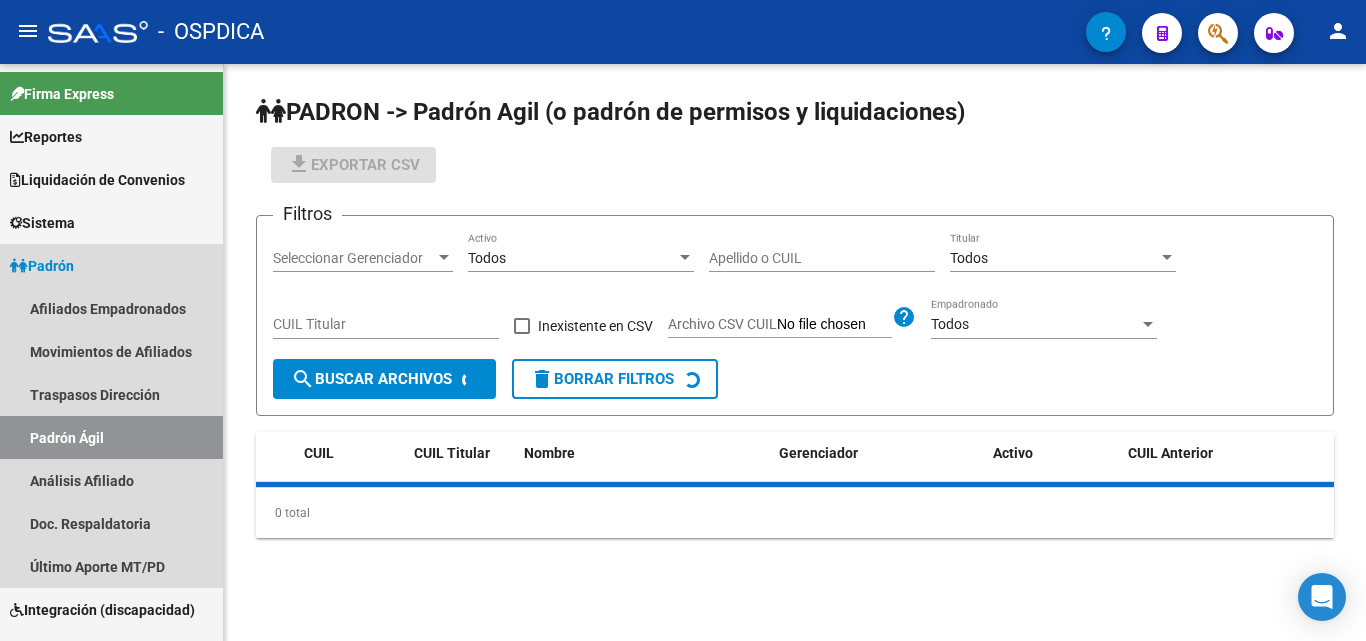 scroll, scrollTop: 0, scrollLeft: 0, axis: both 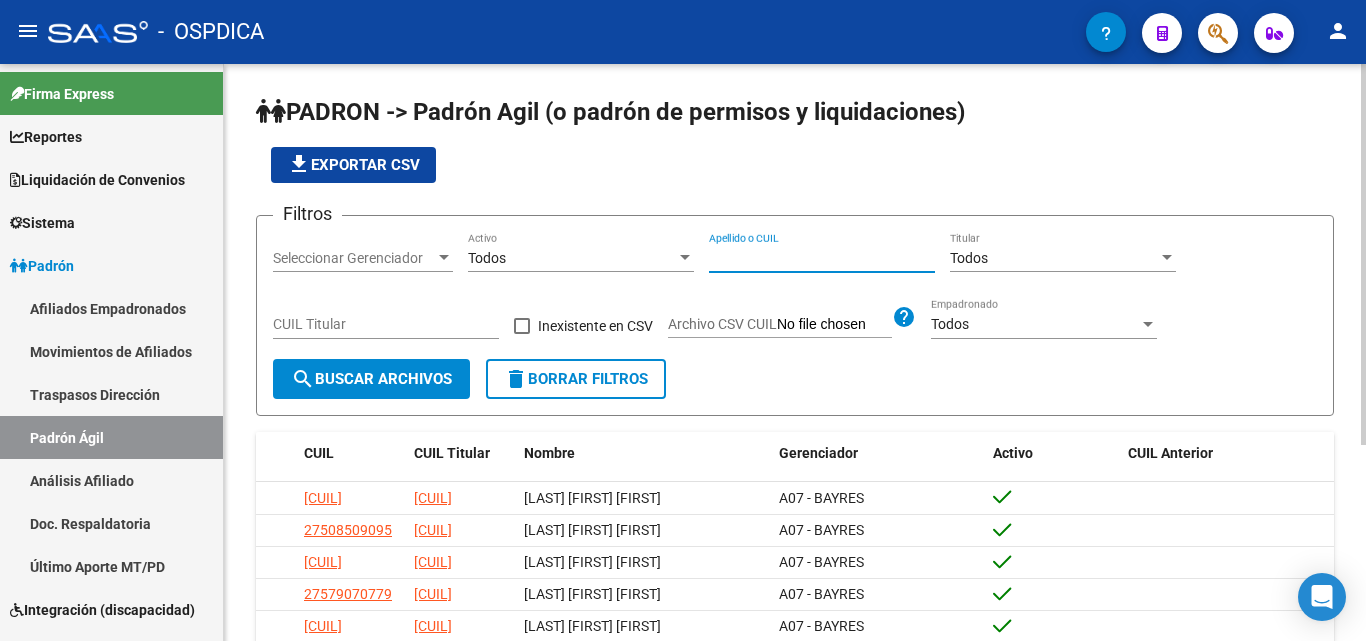 paste on "[CUIL]" 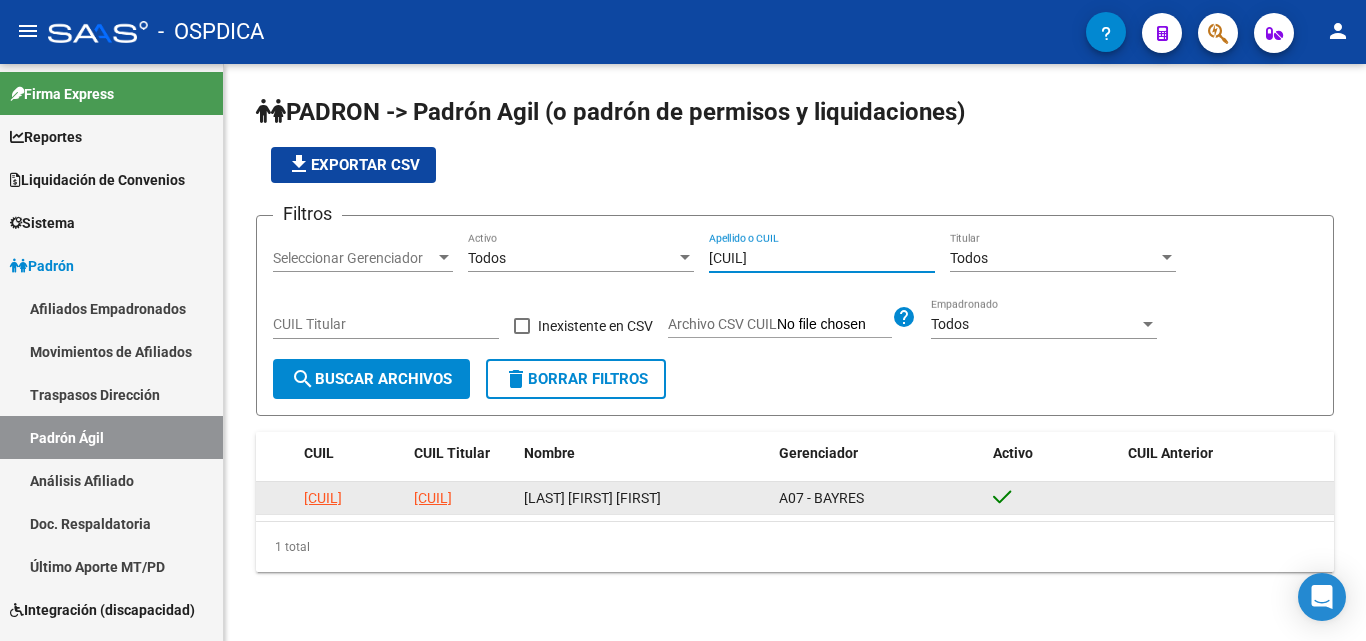 type on "[CUIL]" 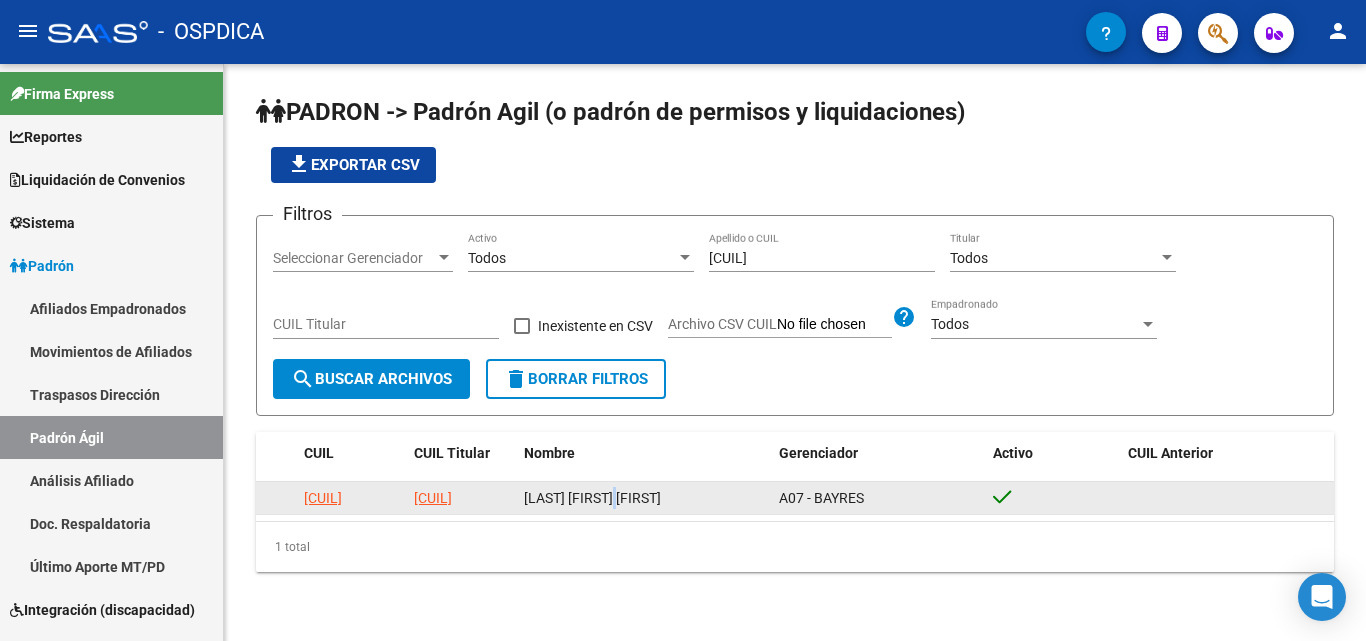 click on "[LAST] [FIRST] [FIRST]" 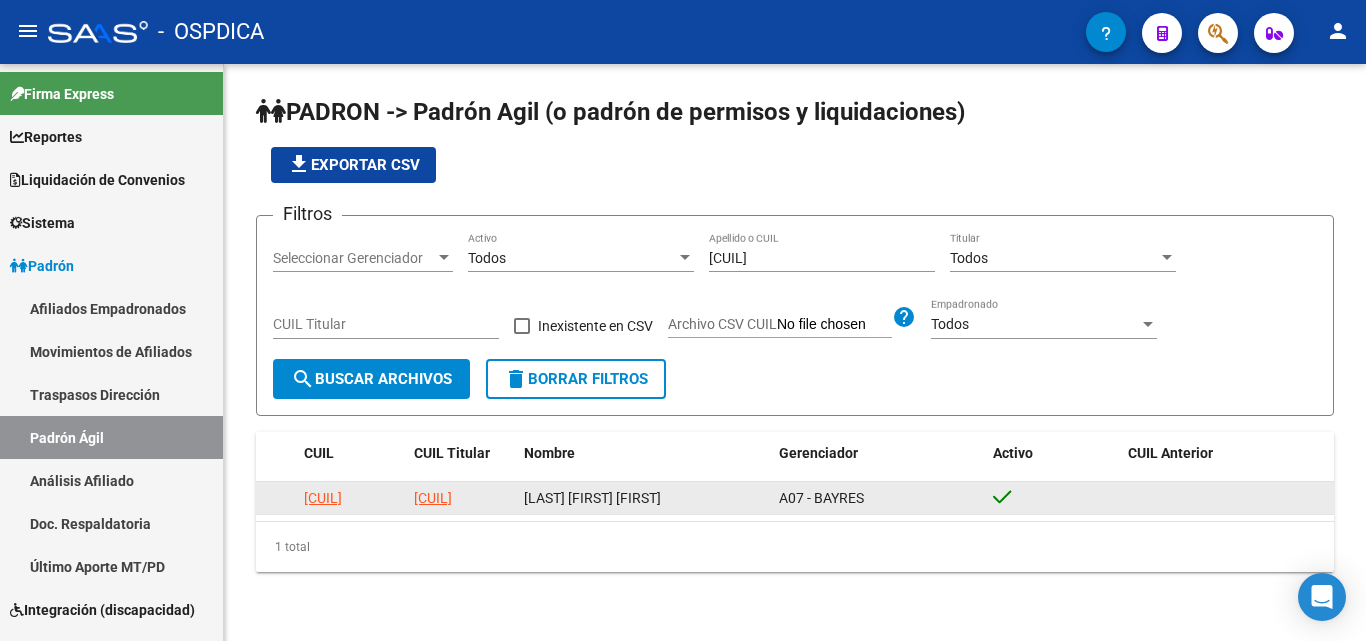 click 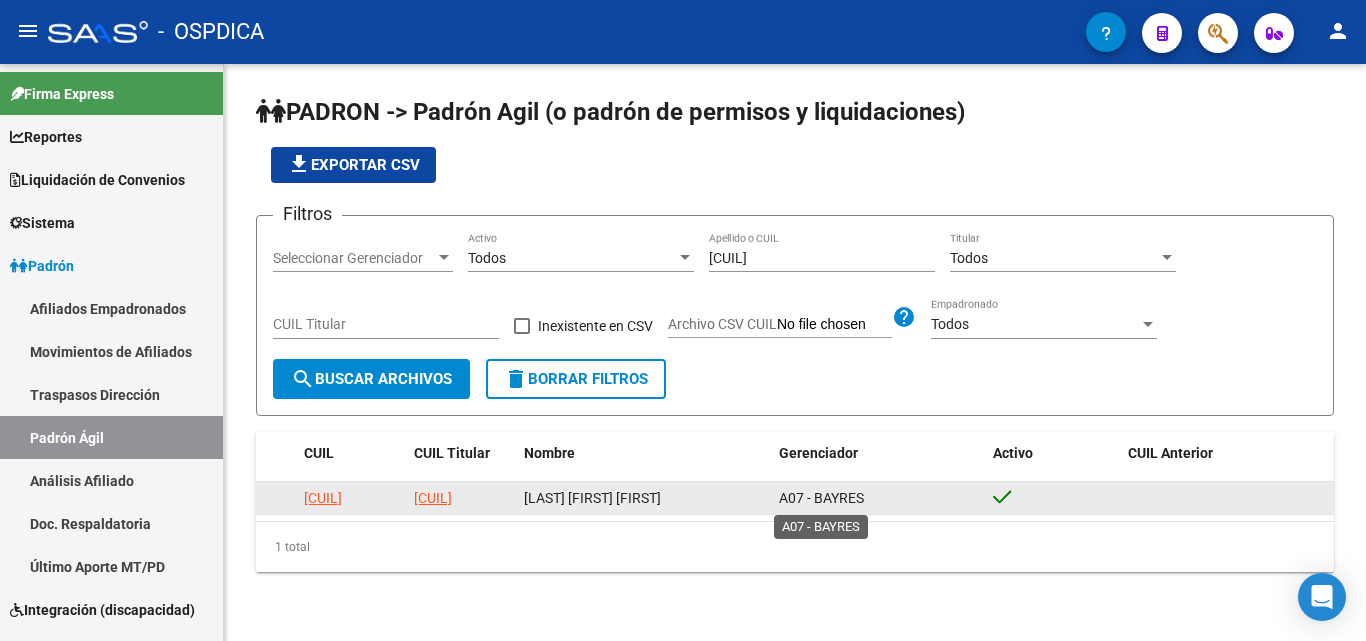 click on "A07 - BAYRES" 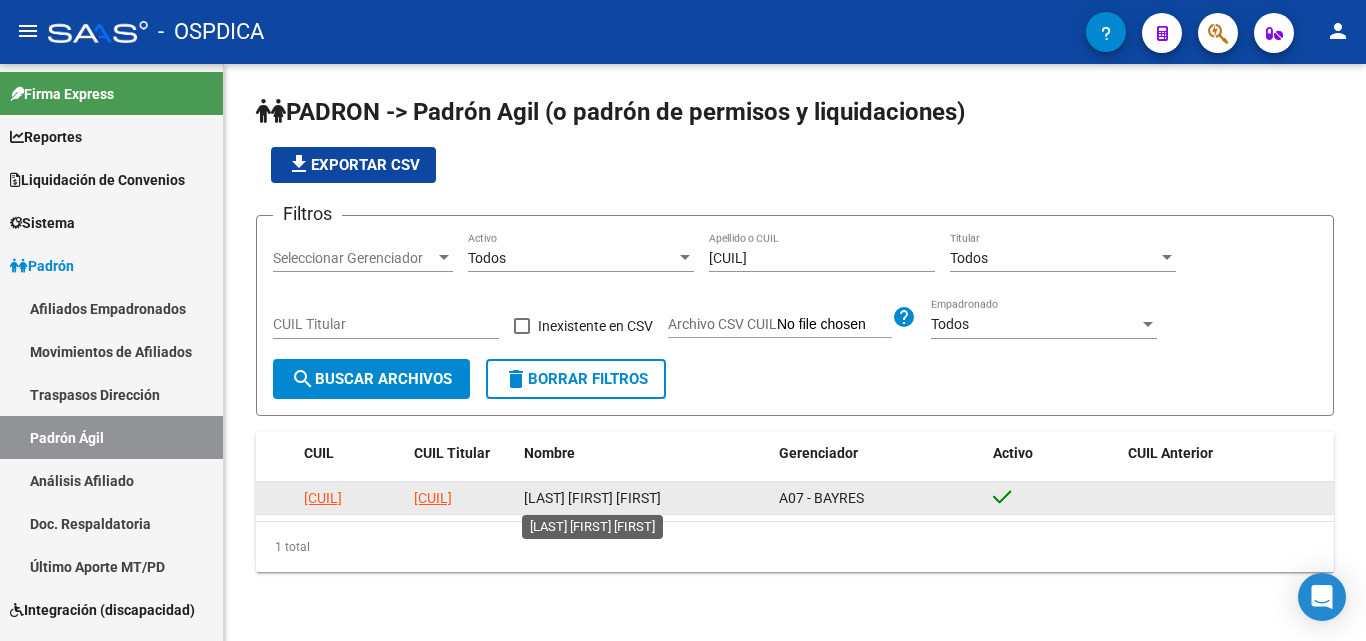 click on "[LAST] [FIRST] [FIRST]" 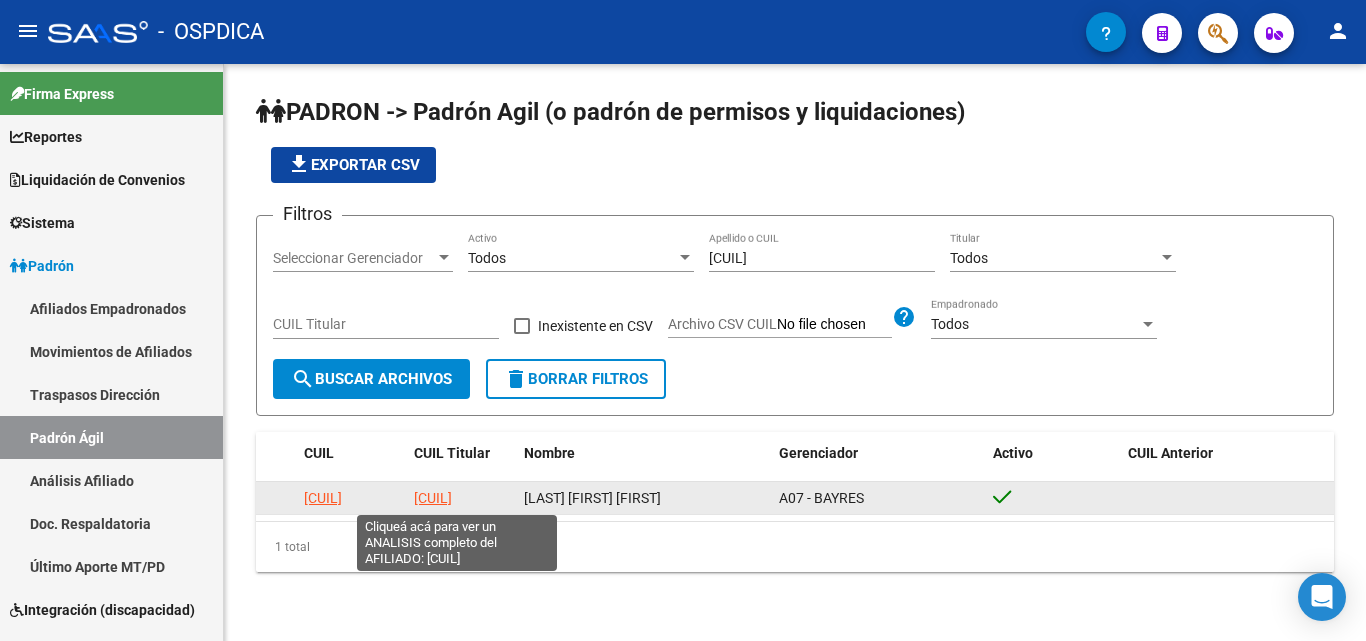 click on "[CUIL]" 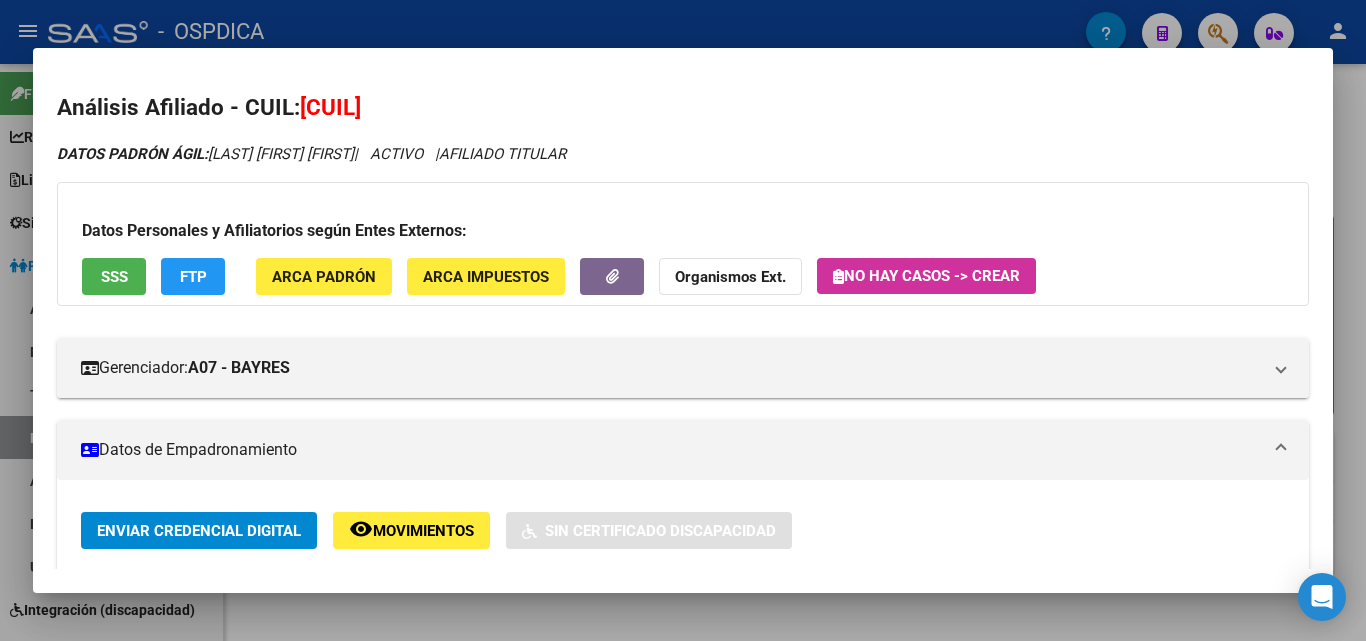 click at bounding box center (683, 320) 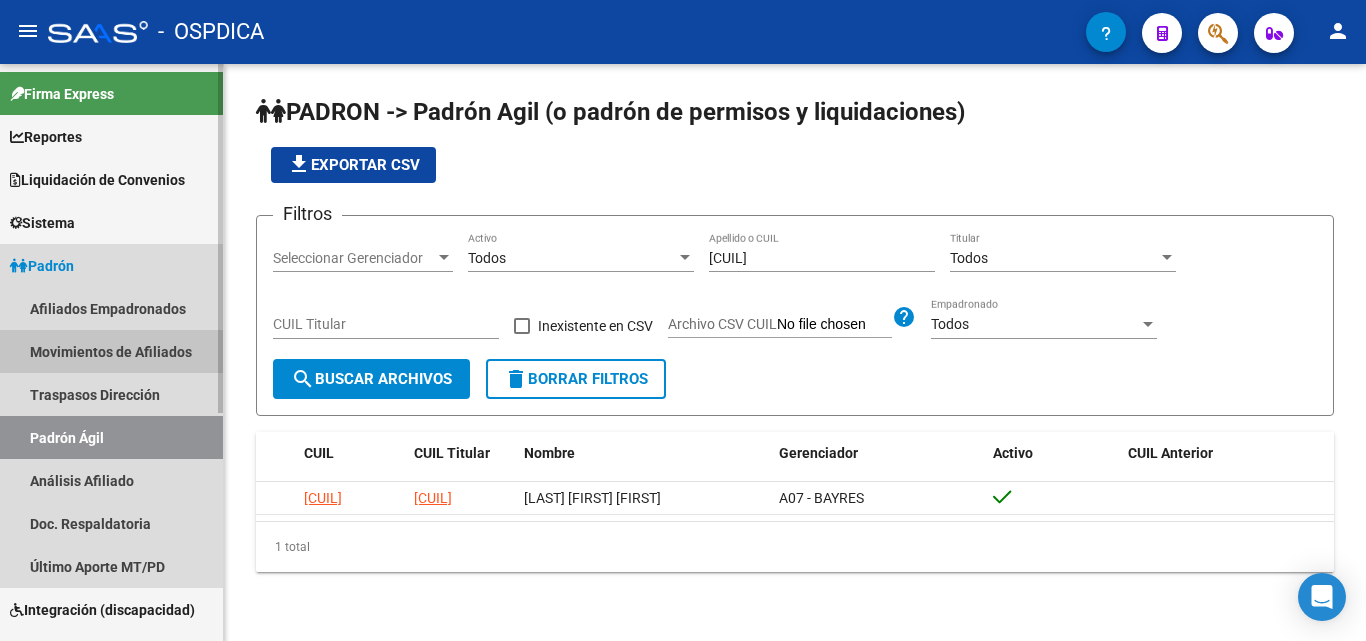 click on "Movimientos de Afiliados" at bounding box center (111, 351) 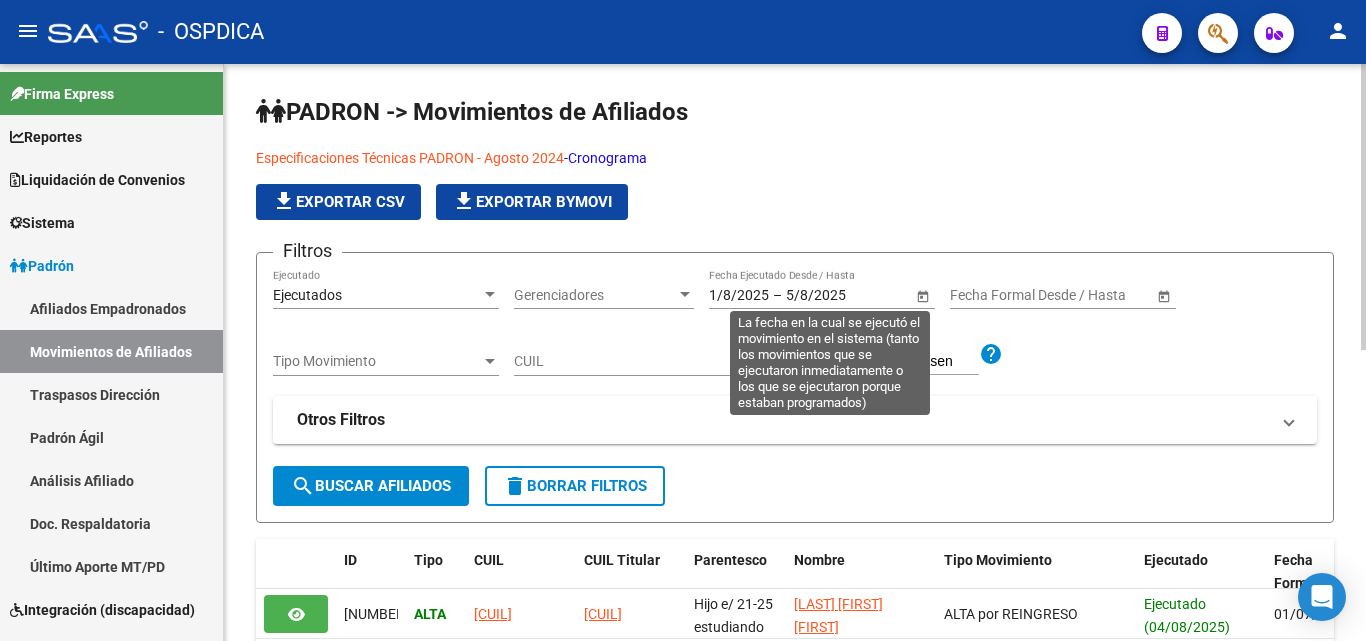 click on "1/8/2025" at bounding box center [739, 295] 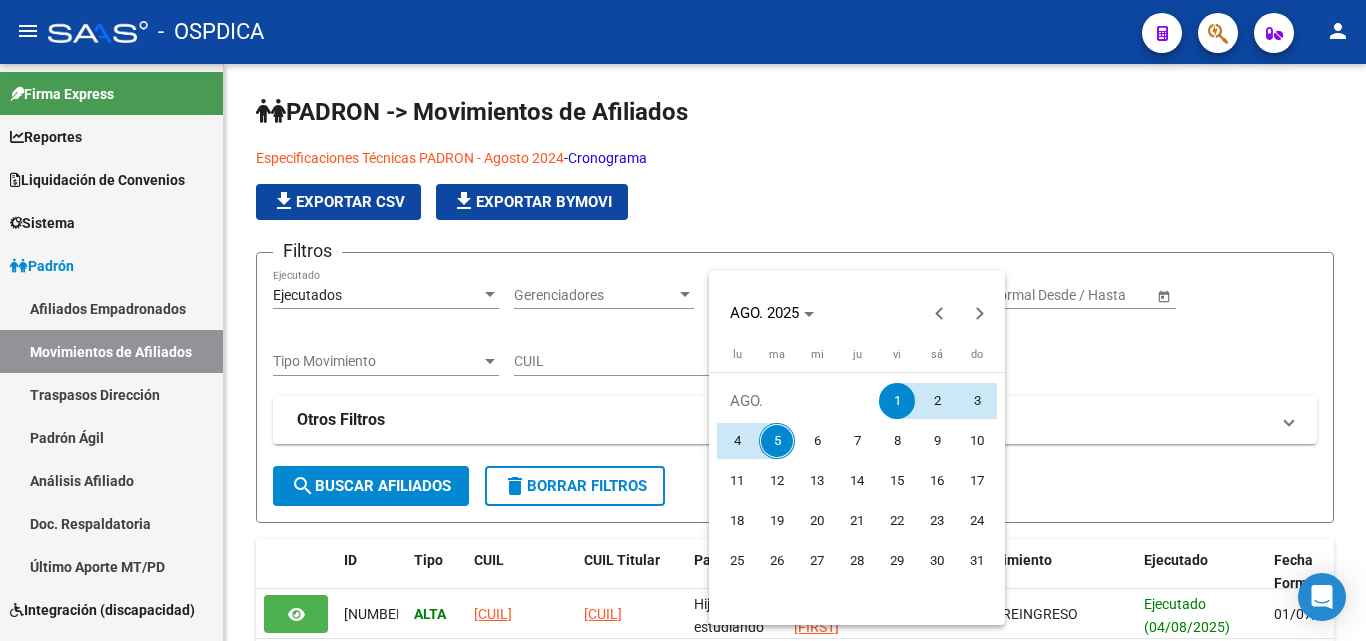 click at bounding box center (683, 320) 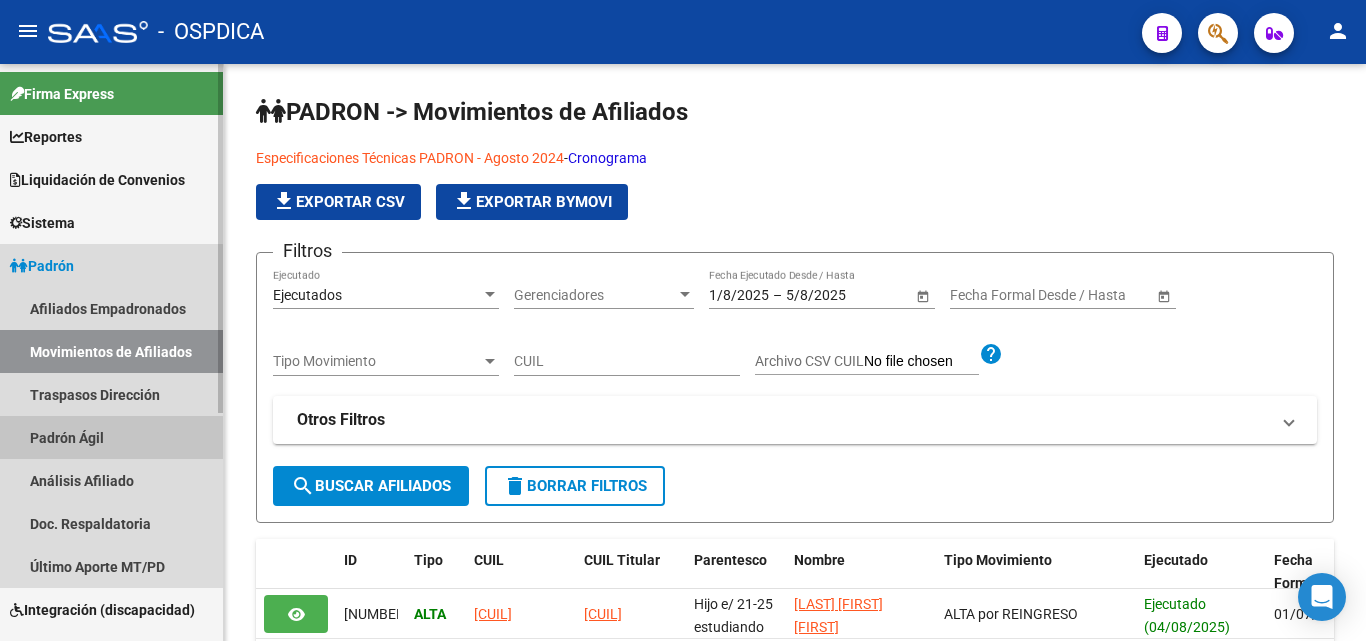 click on "Padrón Ágil" at bounding box center [111, 437] 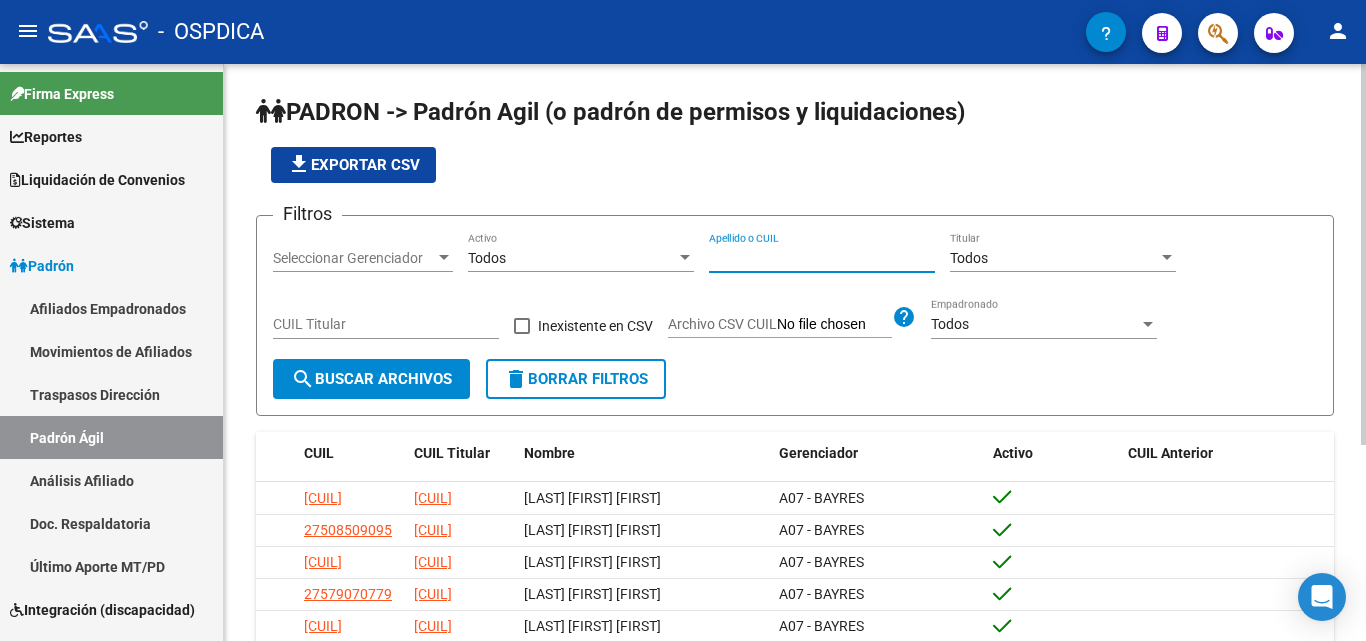paste on "[CUIL]" 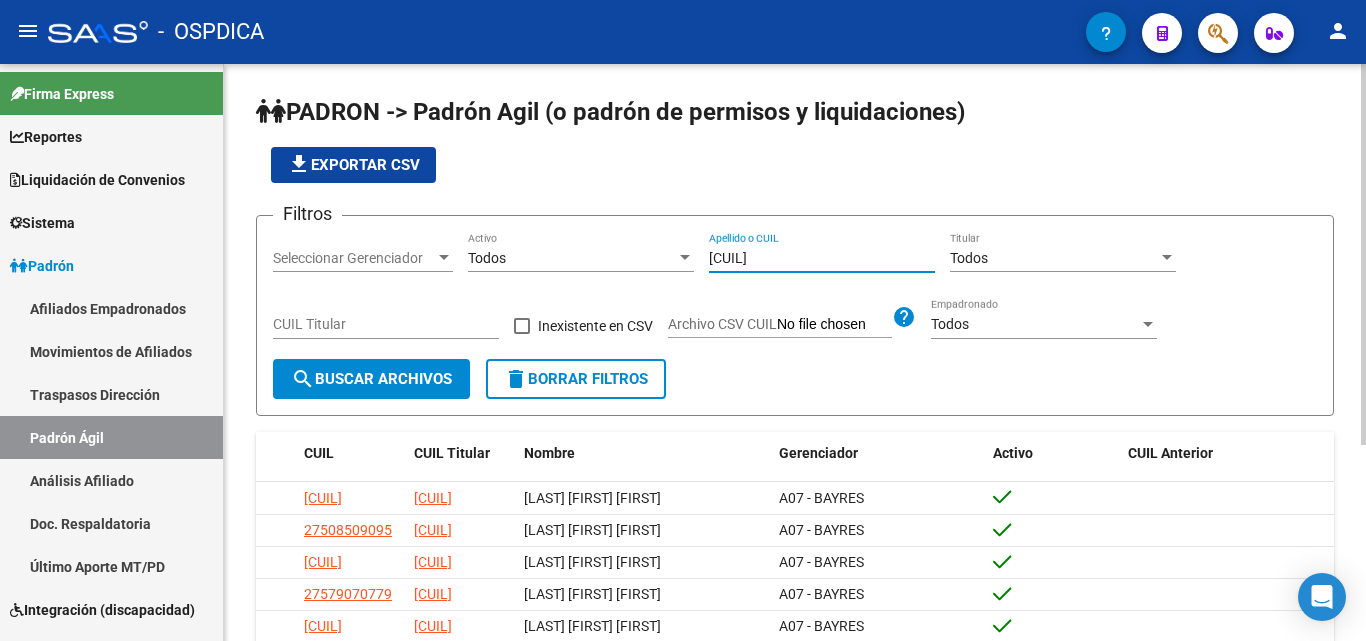 drag, startPoint x: 727, startPoint y: 260, endPoint x: 661, endPoint y: 262, distance: 66.0303 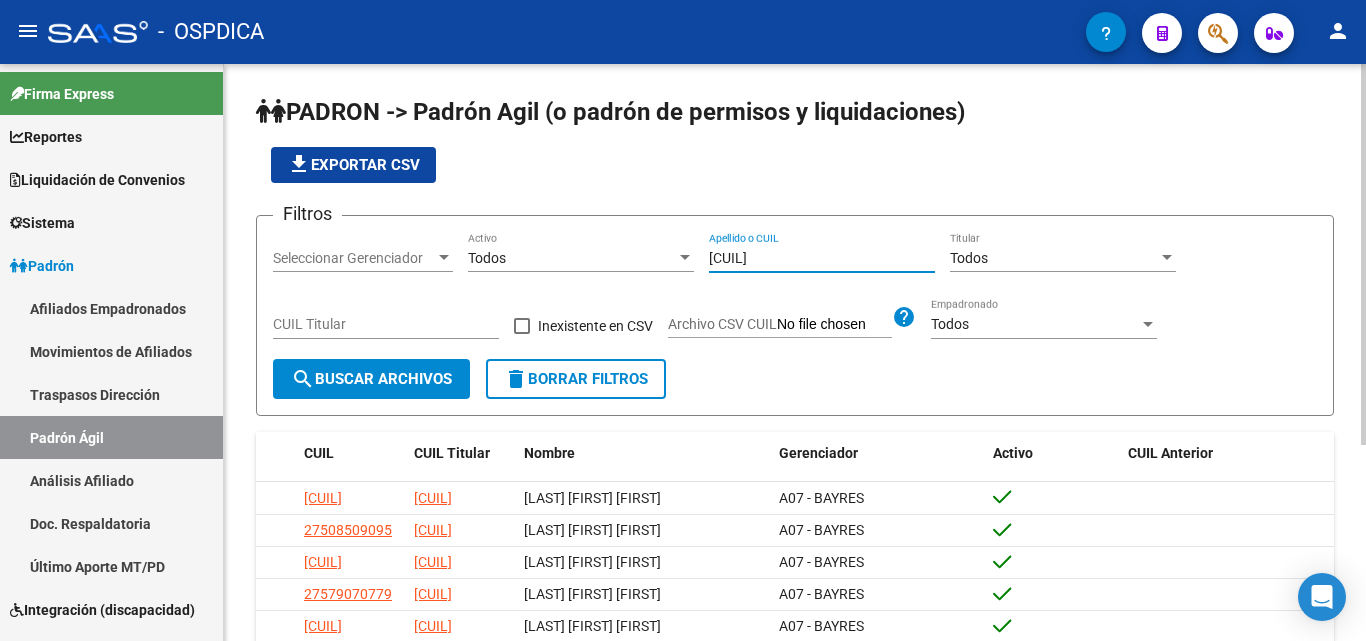 click on "search  Buscar Archivos" 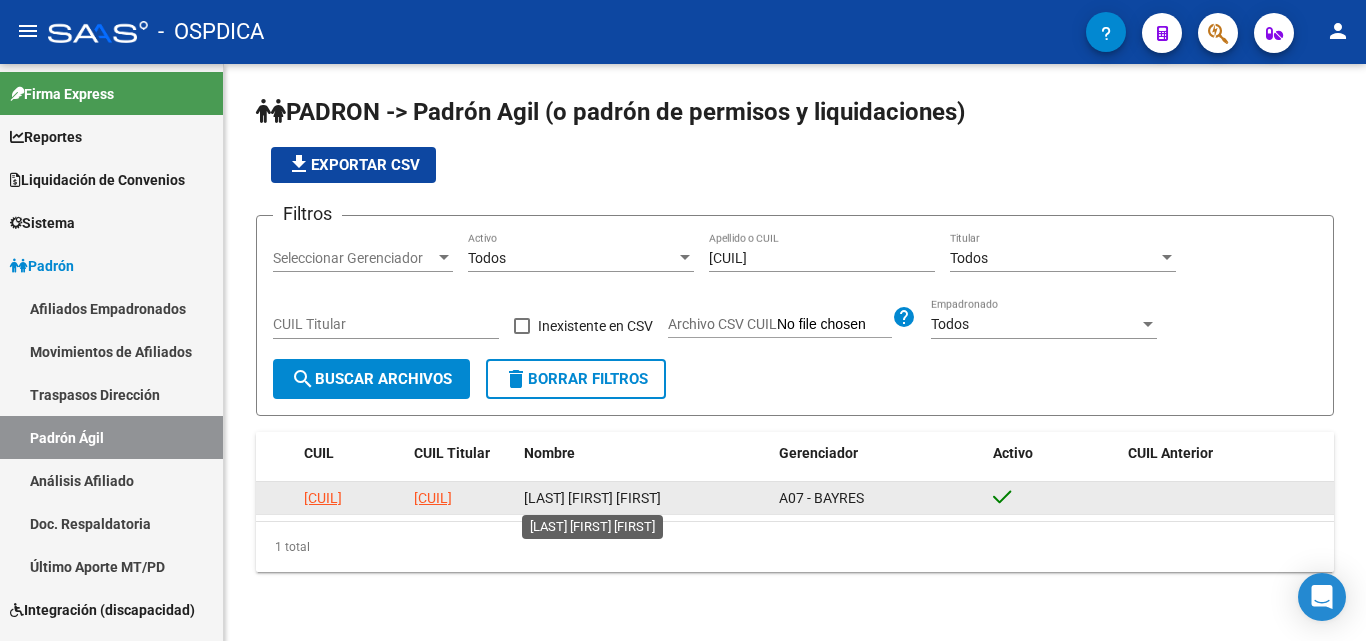 click on "[LAST] [FIRST] [FIRST]" 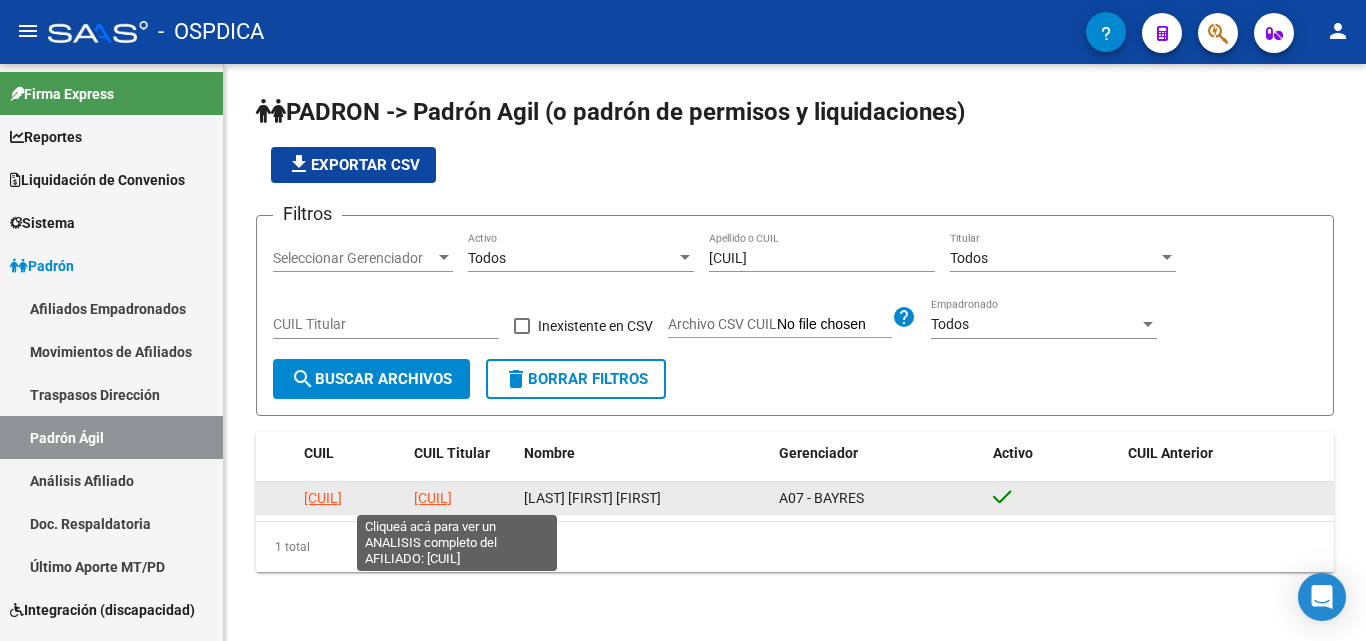 click on "[CUIL]" 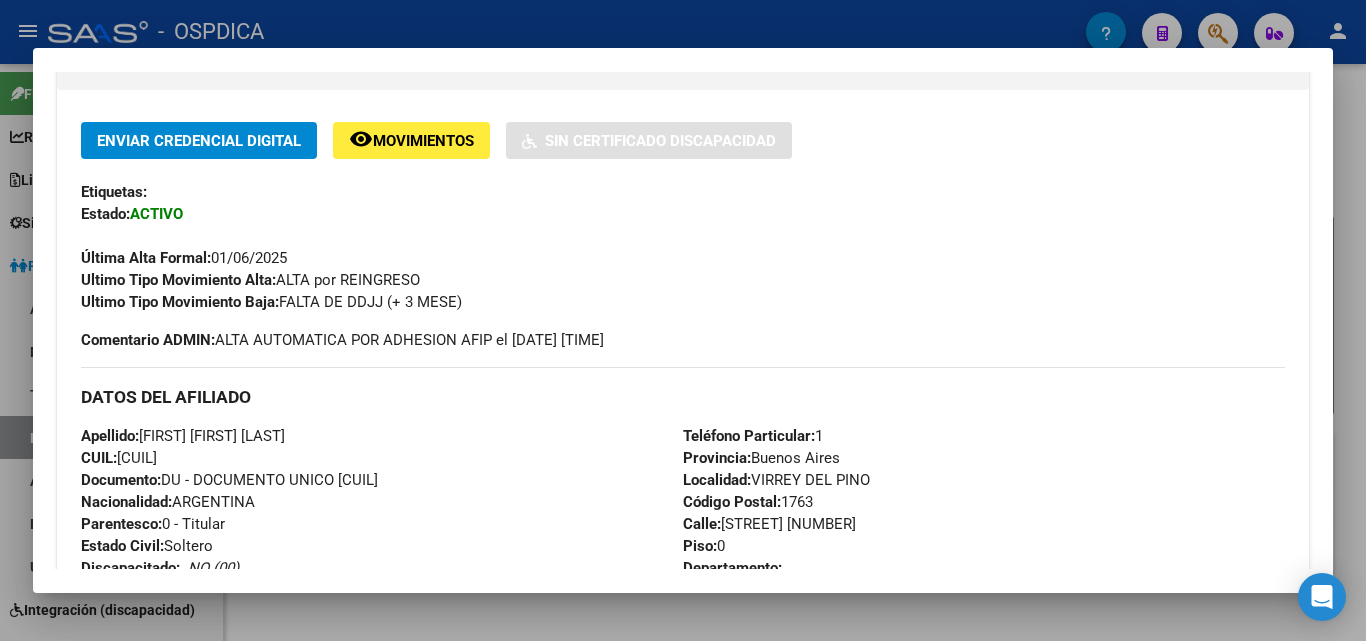 scroll, scrollTop: 400, scrollLeft: 0, axis: vertical 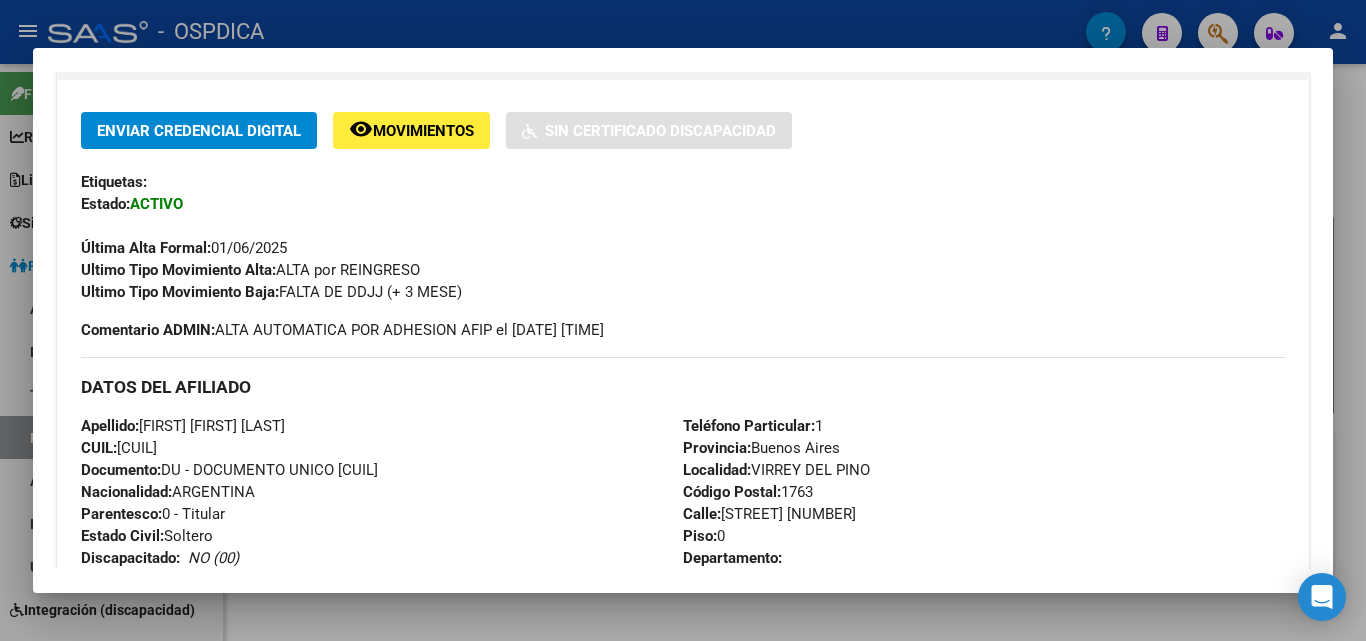 drag, startPoint x: 281, startPoint y: 292, endPoint x: 389, endPoint y: 299, distance: 108.226616 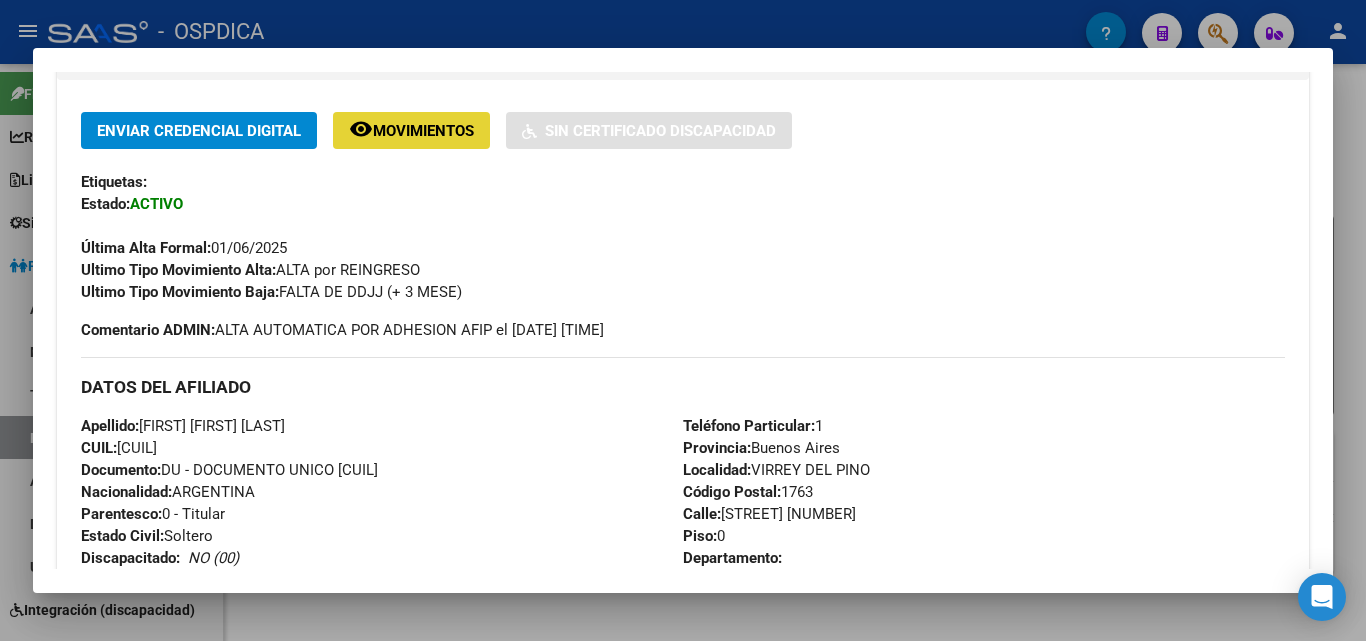 click on "remove_red_eye Movimientos" 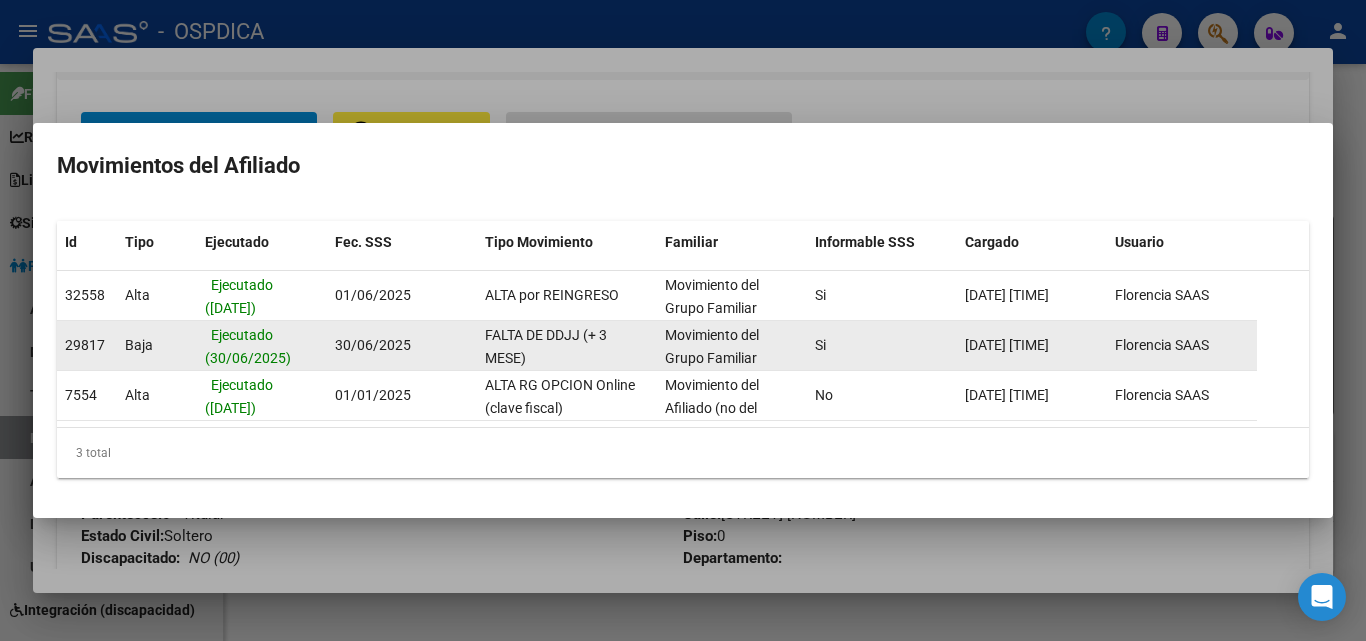 click on "FALTA DE DDJJ (+ 3 MESE)" 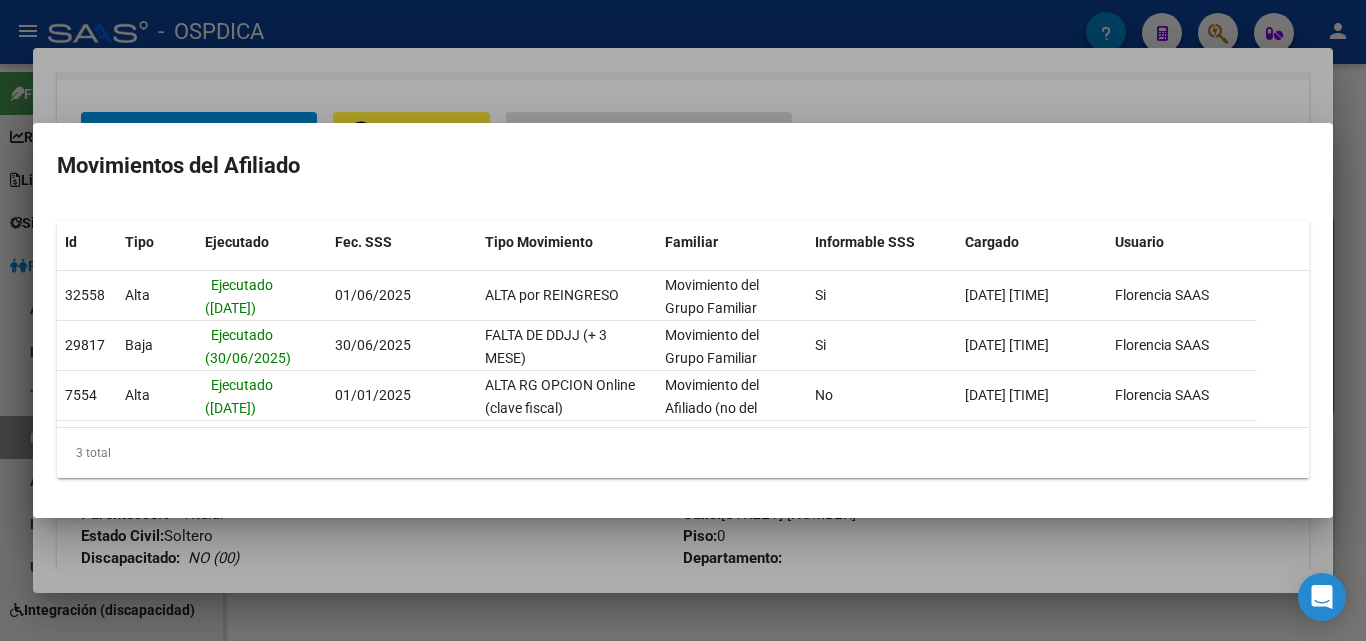 click at bounding box center (683, 320) 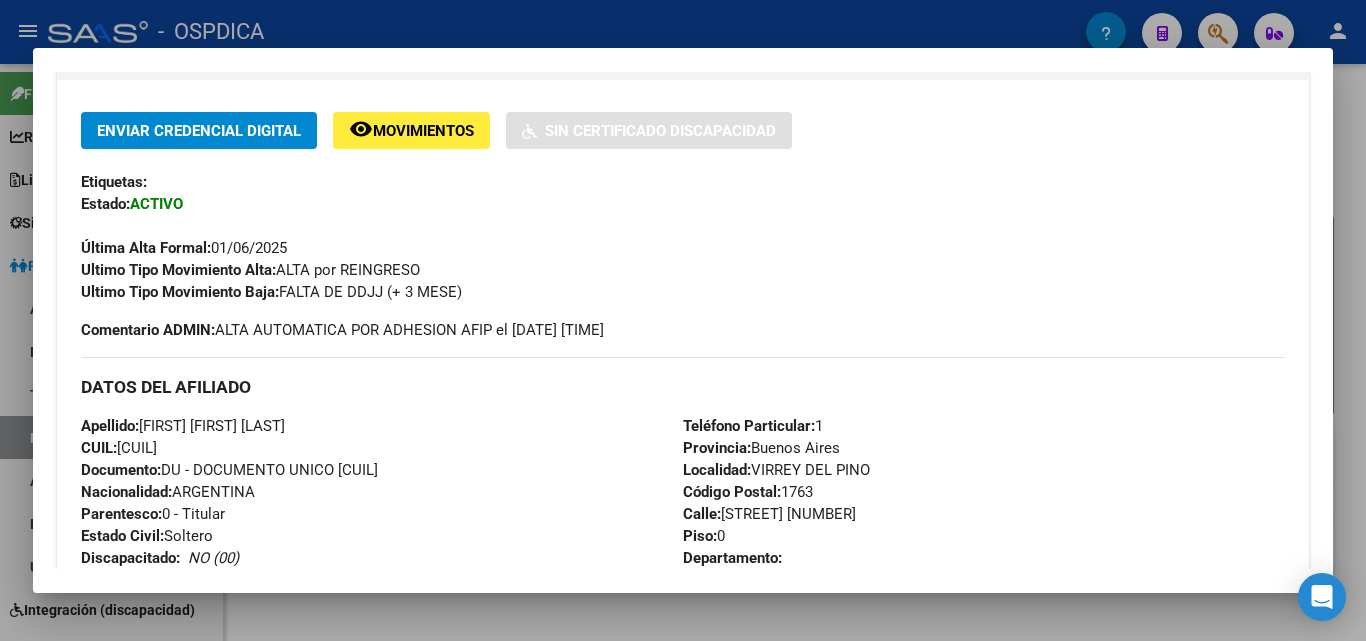 click at bounding box center [683, 320] 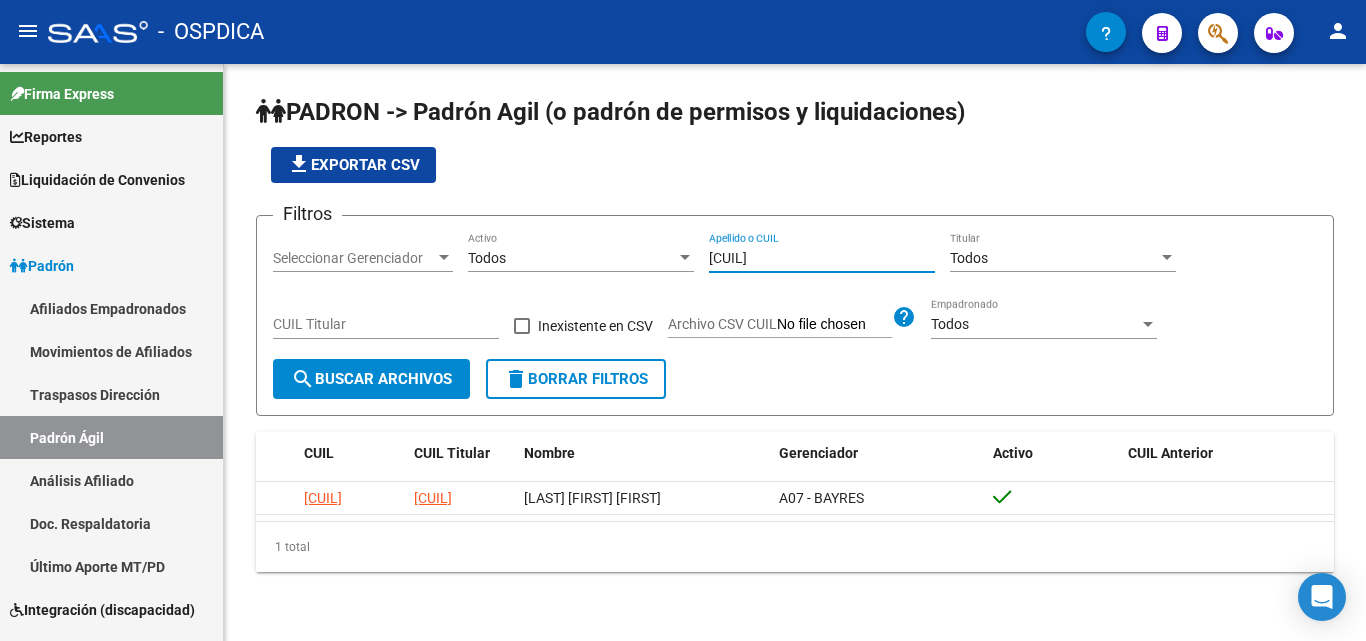 drag, startPoint x: 822, startPoint y: 252, endPoint x: 617, endPoint y: 267, distance: 205.54805 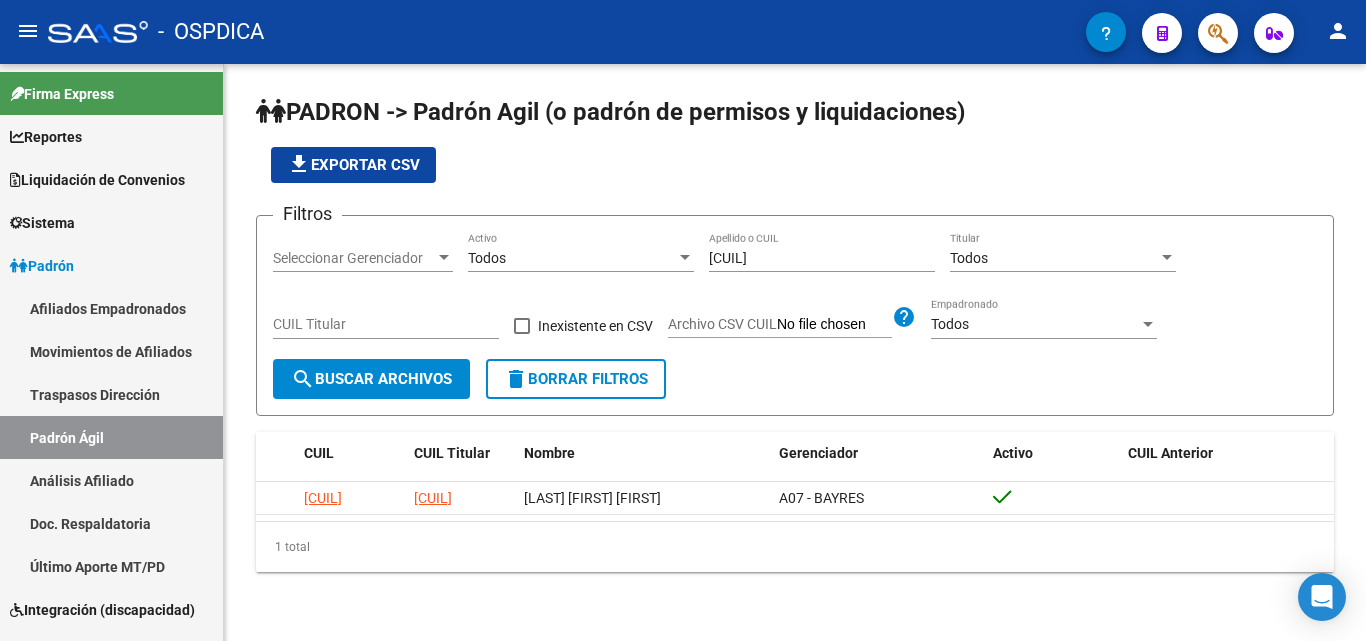 drag, startPoint x: 811, startPoint y: 248, endPoint x: 790, endPoint y: 255, distance: 22.135944 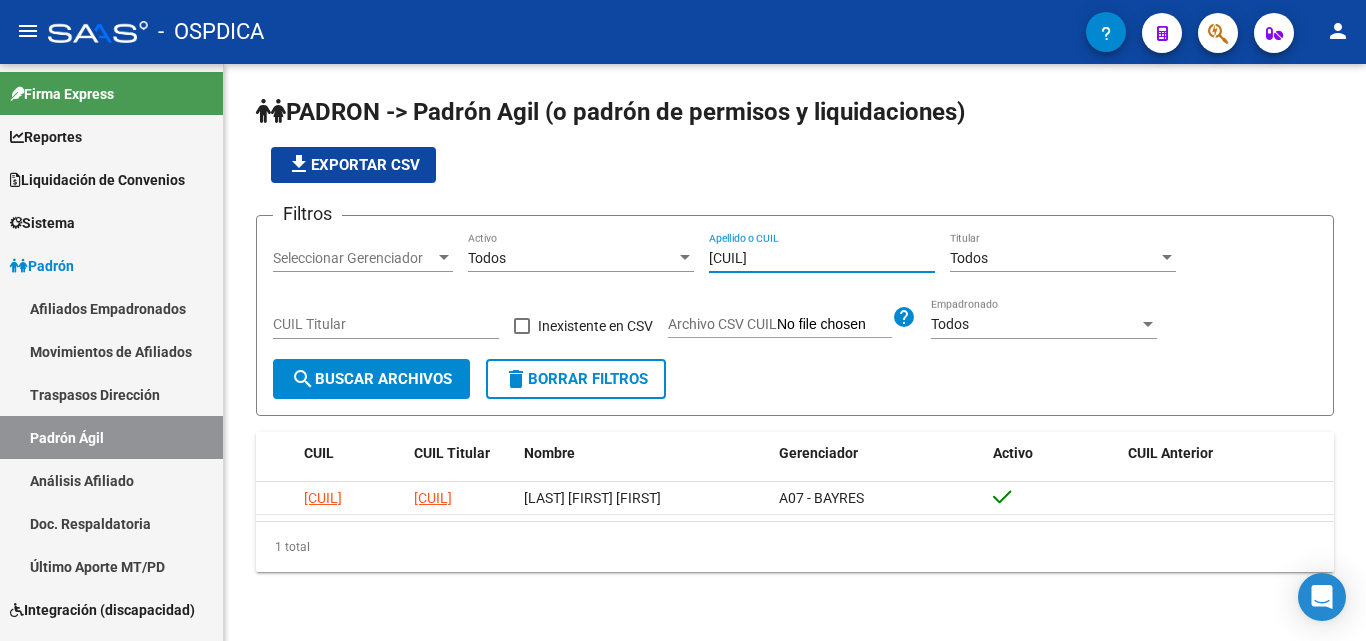 drag, startPoint x: 790, startPoint y: 255, endPoint x: 638, endPoint y: 273, distance: 153.06207 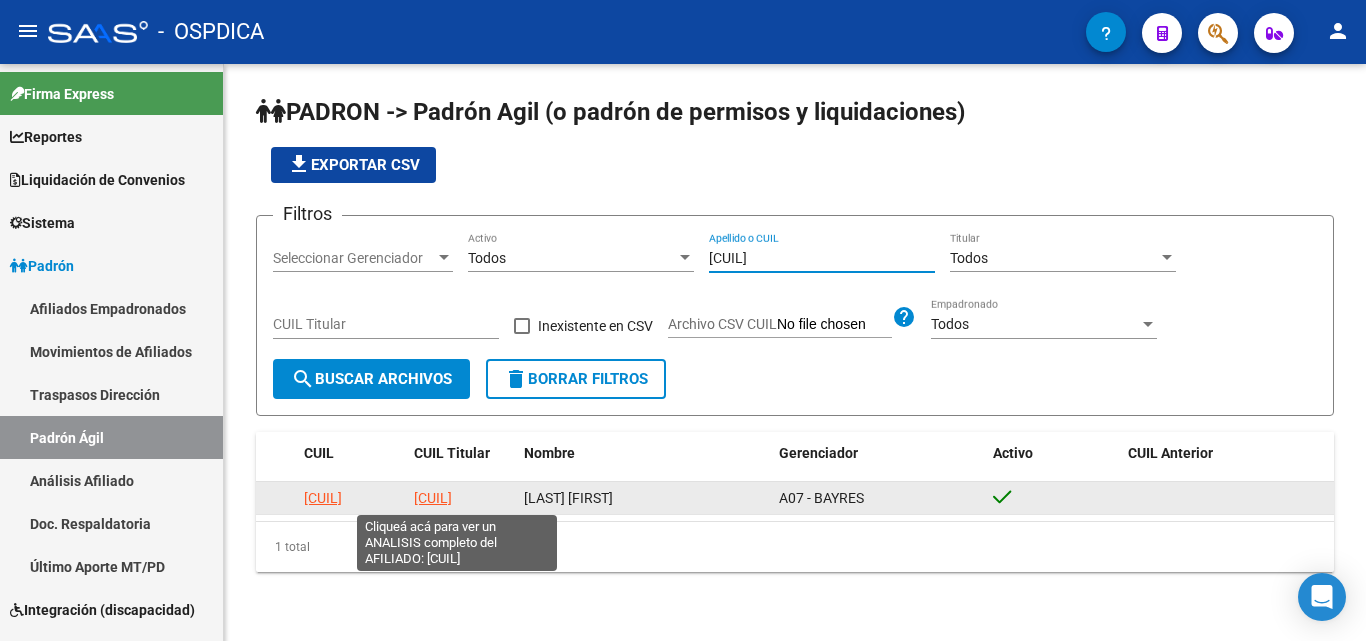 type on "[CUIL]" 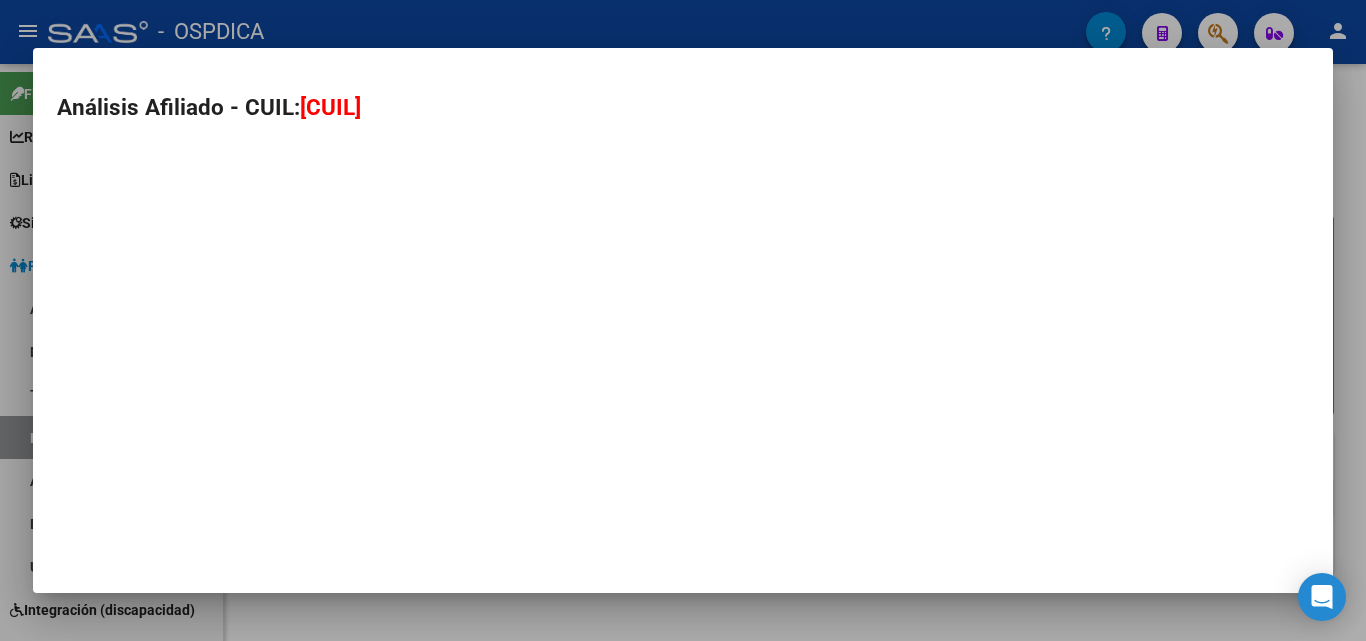 click on "Análisis Afiliado - CUIL:  [CUIL]" at bounding box center [683, 320] 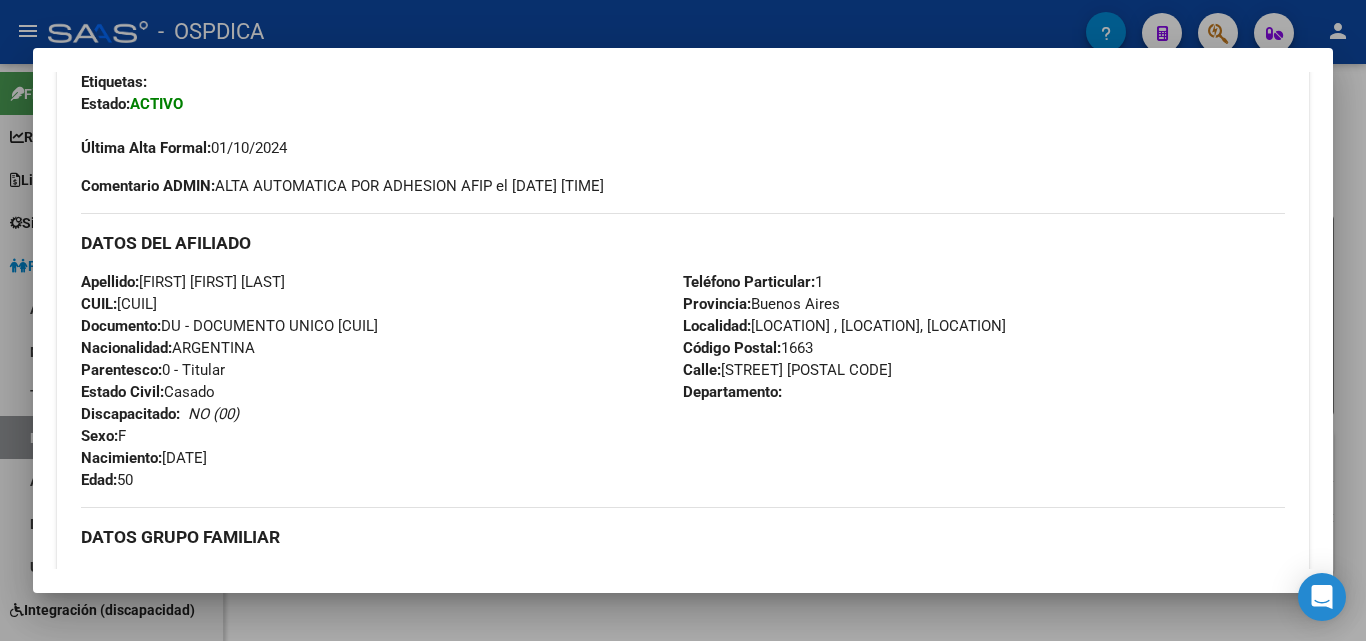 scroll, scrollTop: 331, scrollLeft: 0, axis: vertical 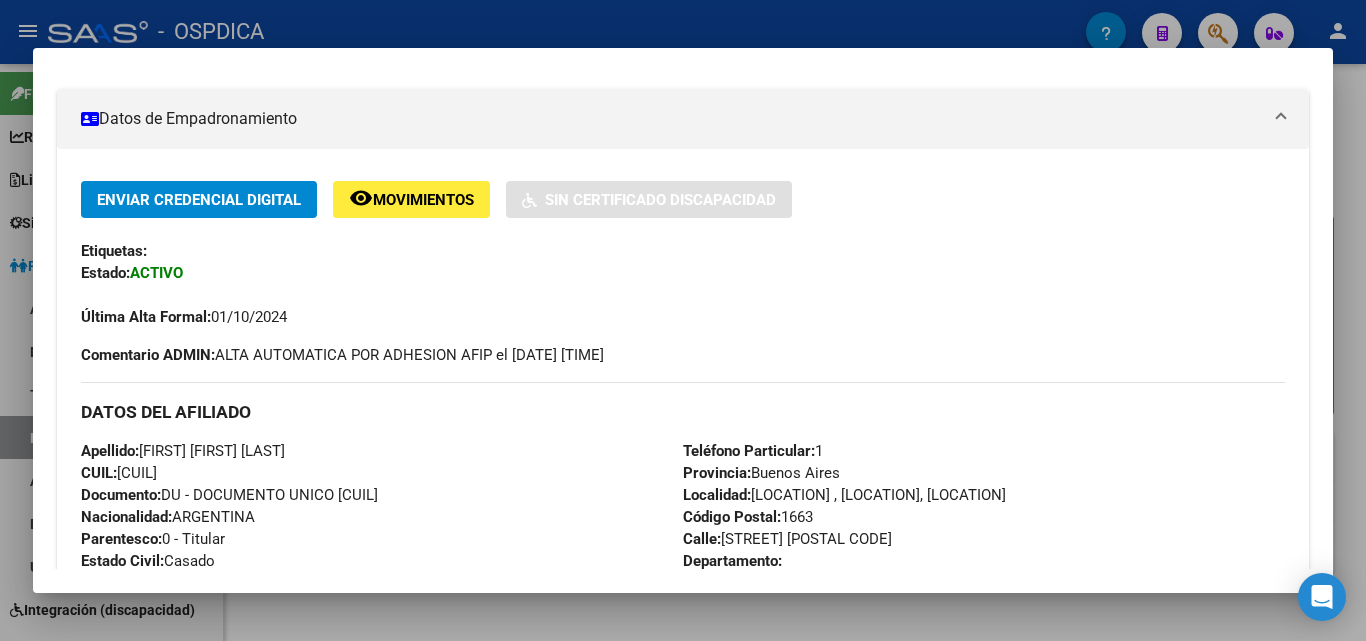 click on "Movimientos" 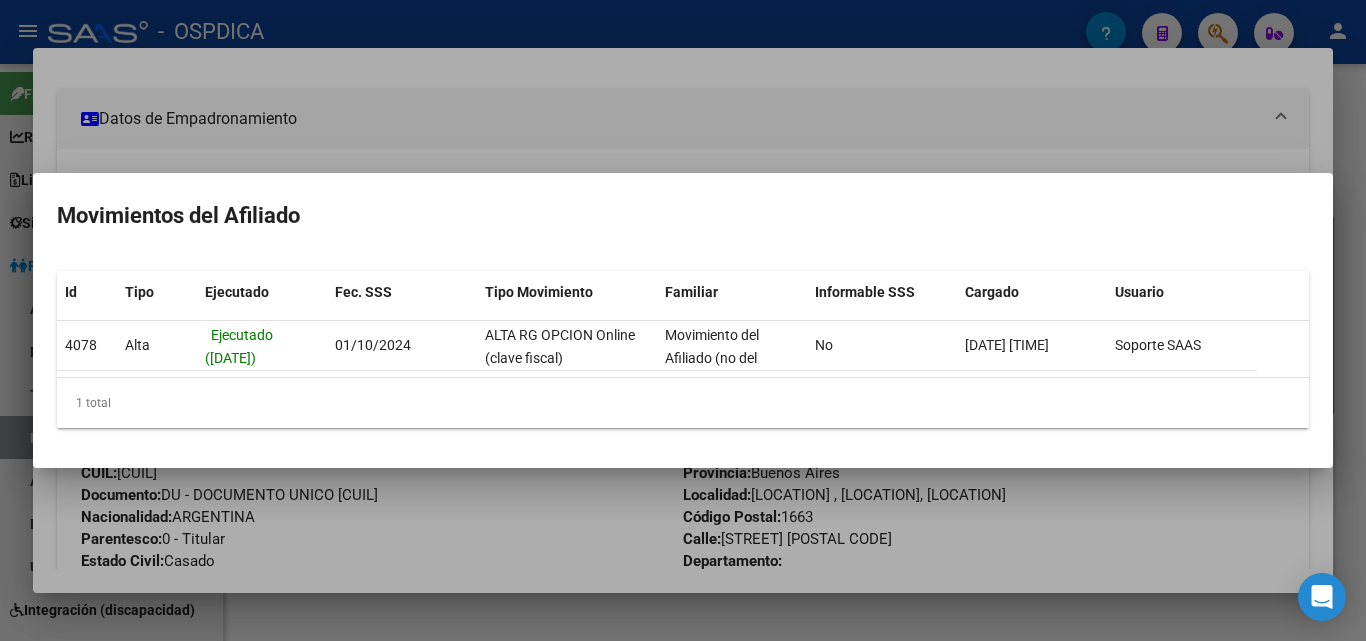click at bounding box center [683, 320] 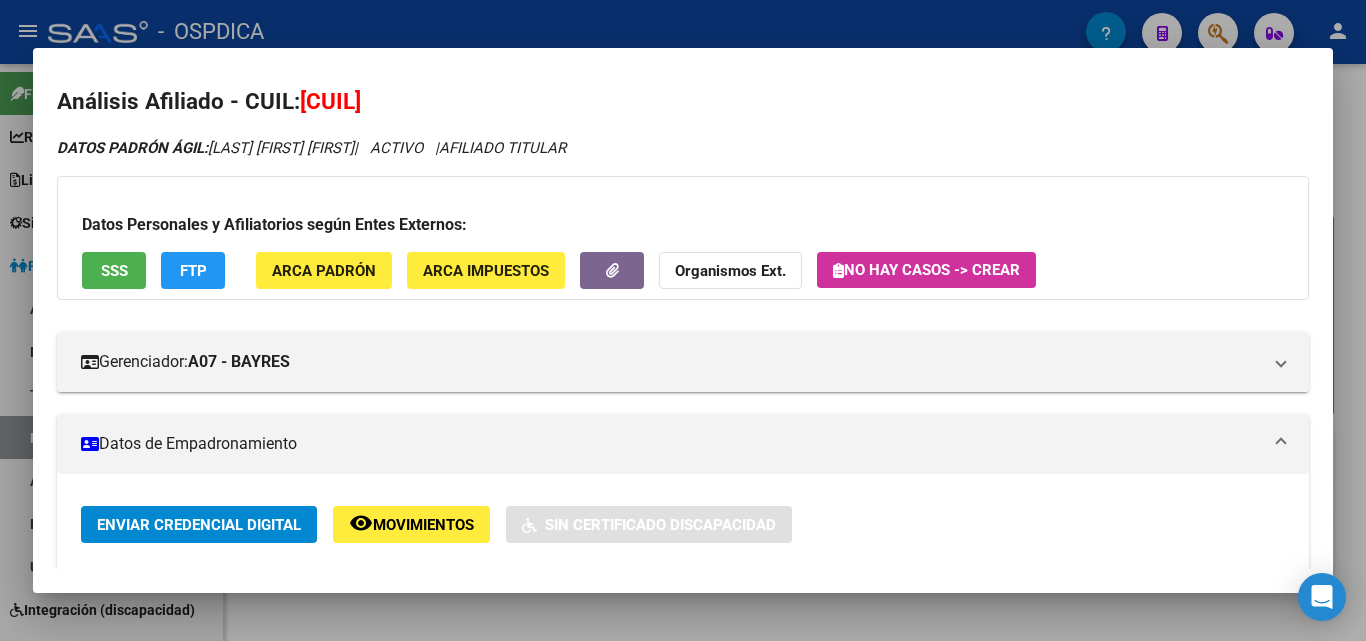 scroll, scrollTop: 0, scrollLeft: 0, axis: both 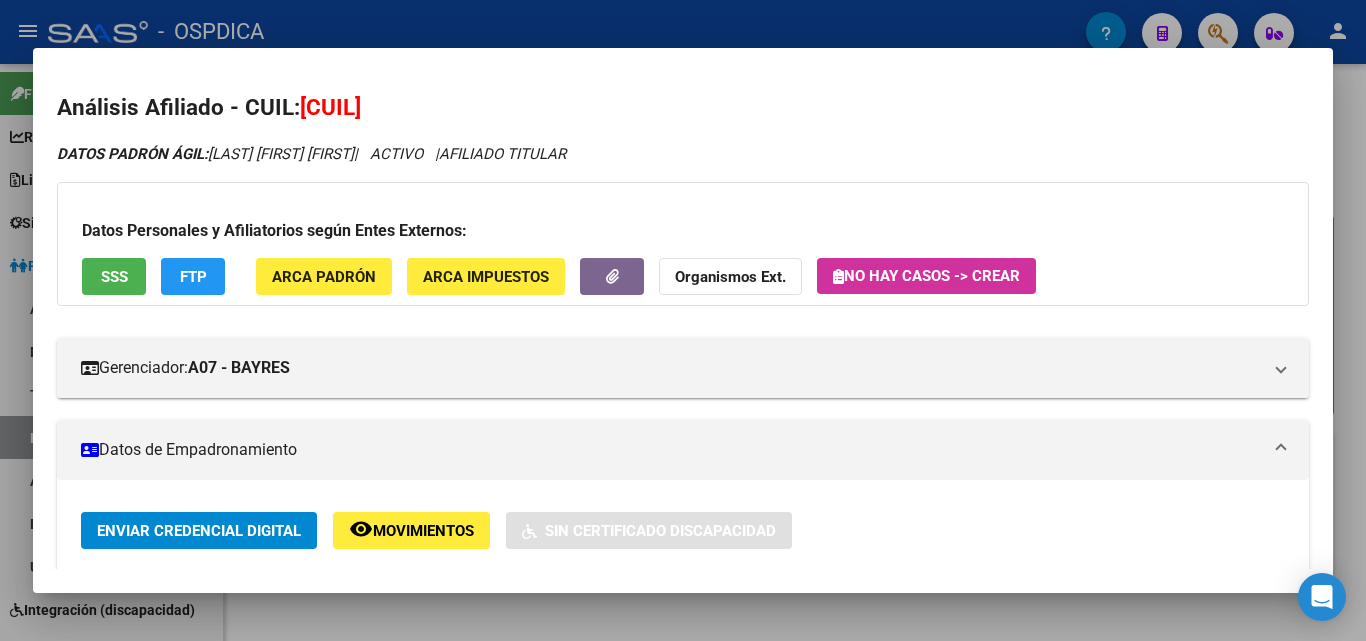 click at bounding box center (683, 320) 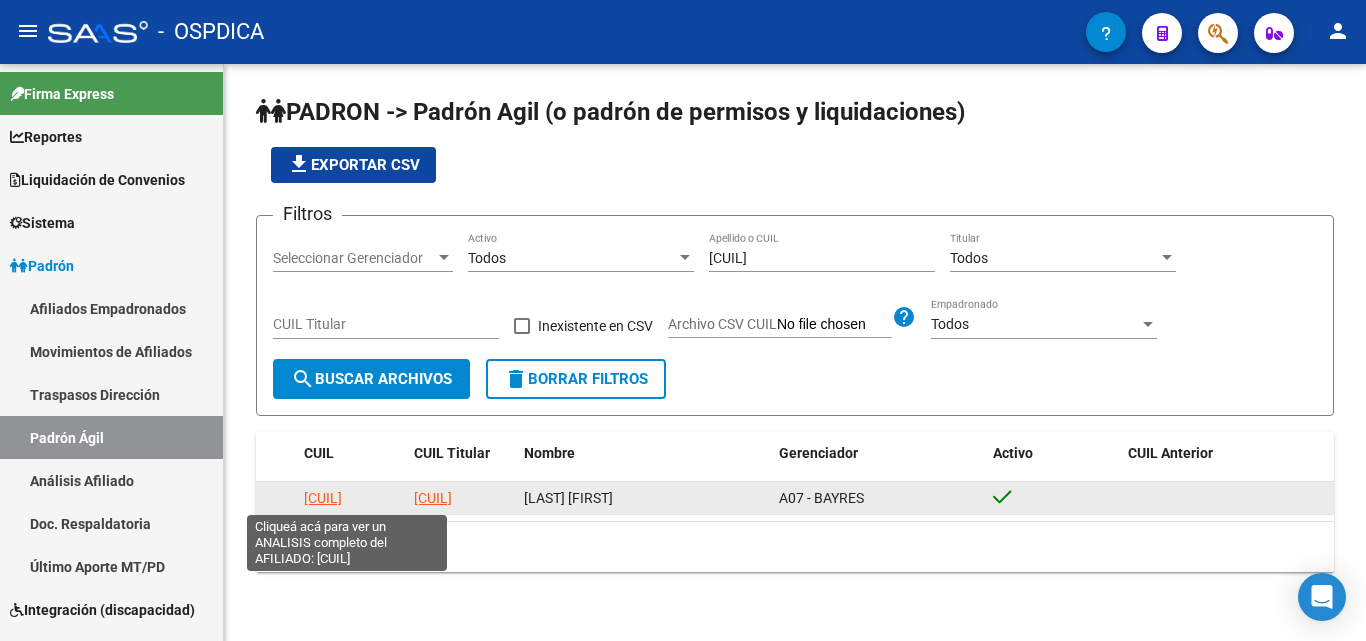 click on "[CUIL]" 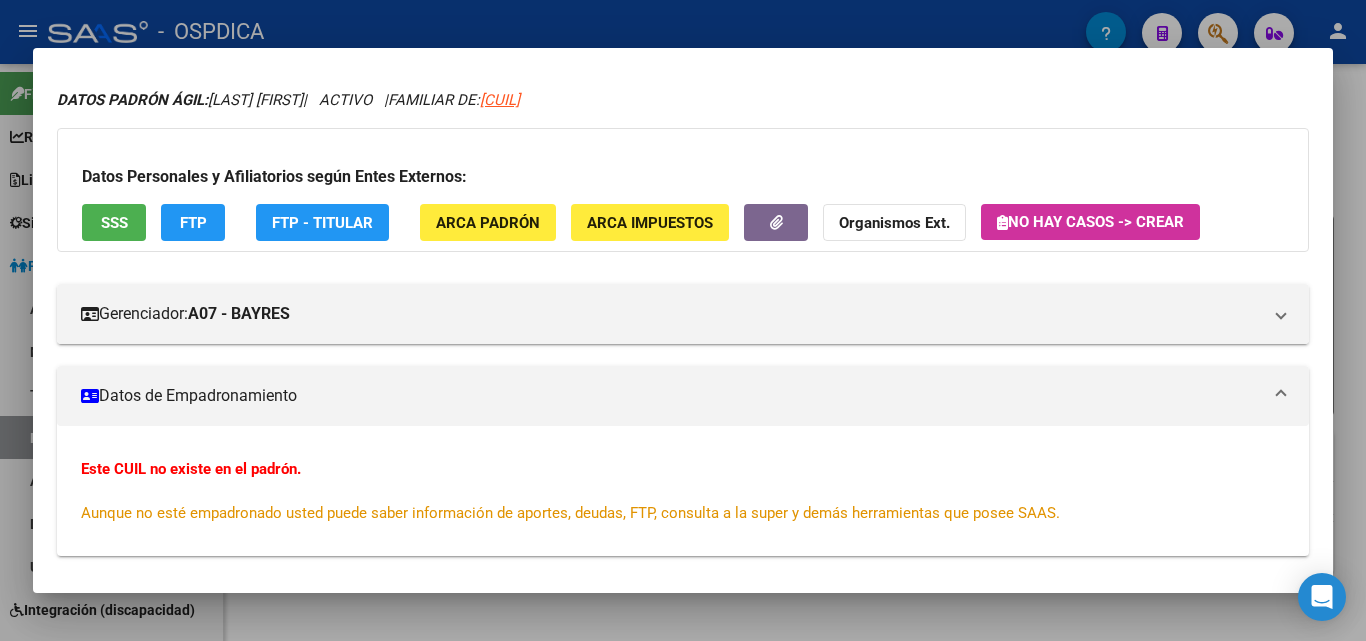 scroll, scrollTop: 100, scrollLeft: 0, axis: vertical 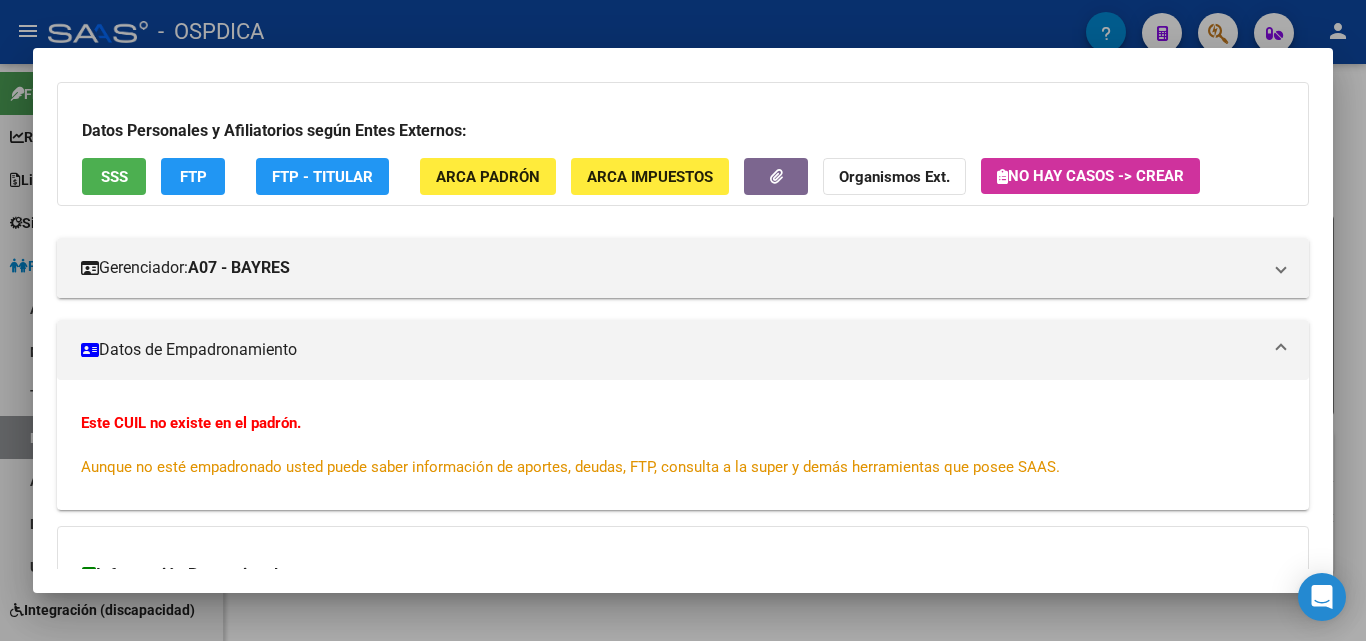 click at bounding box center (683, 320) 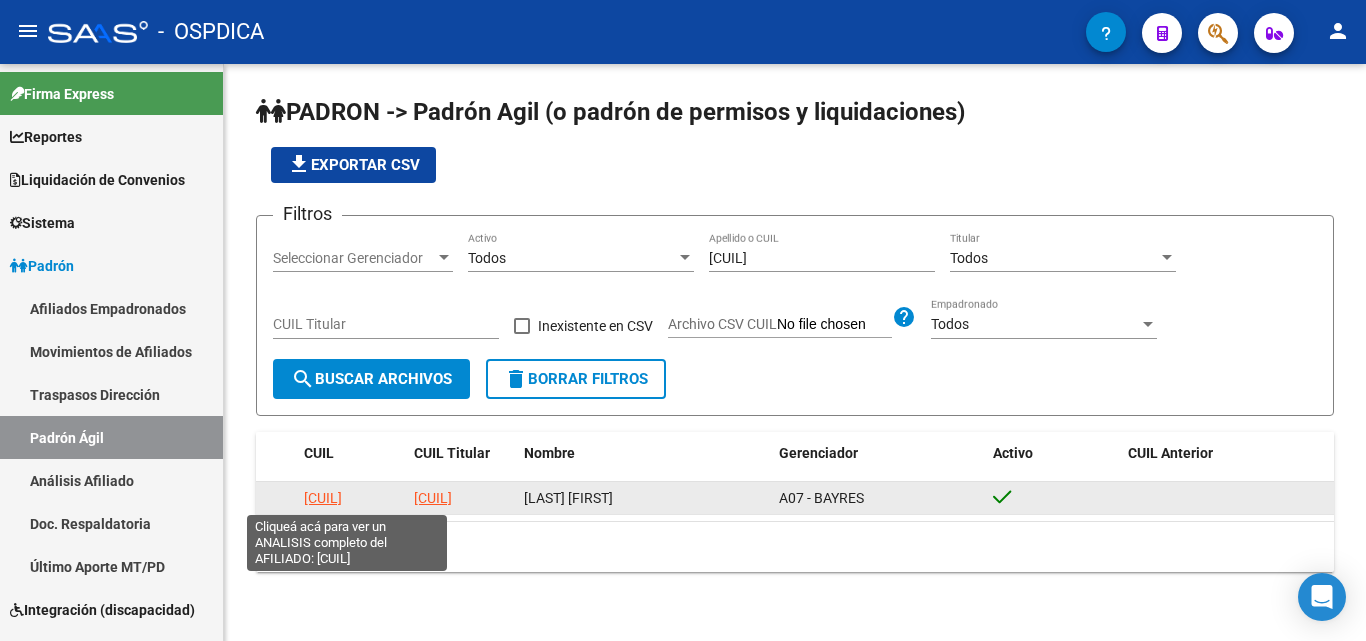 click on "[CUIL]" 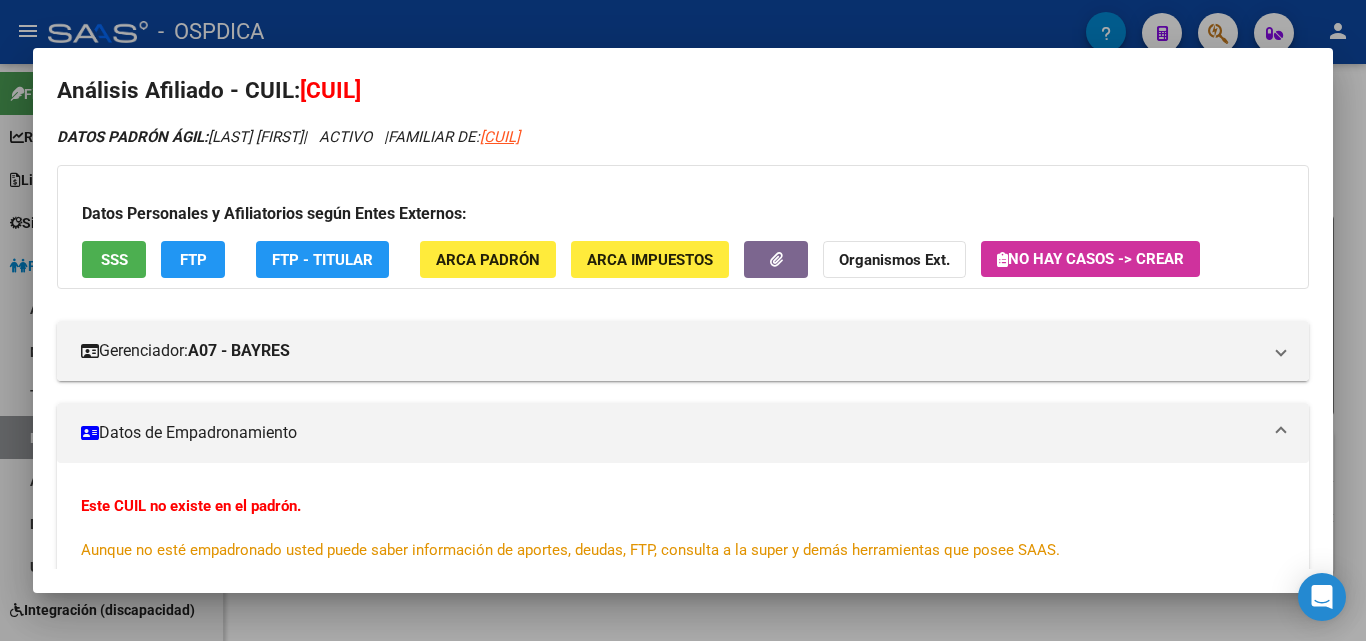 scroll, scrollTop: 0, scrollLeft: 0, axis: both 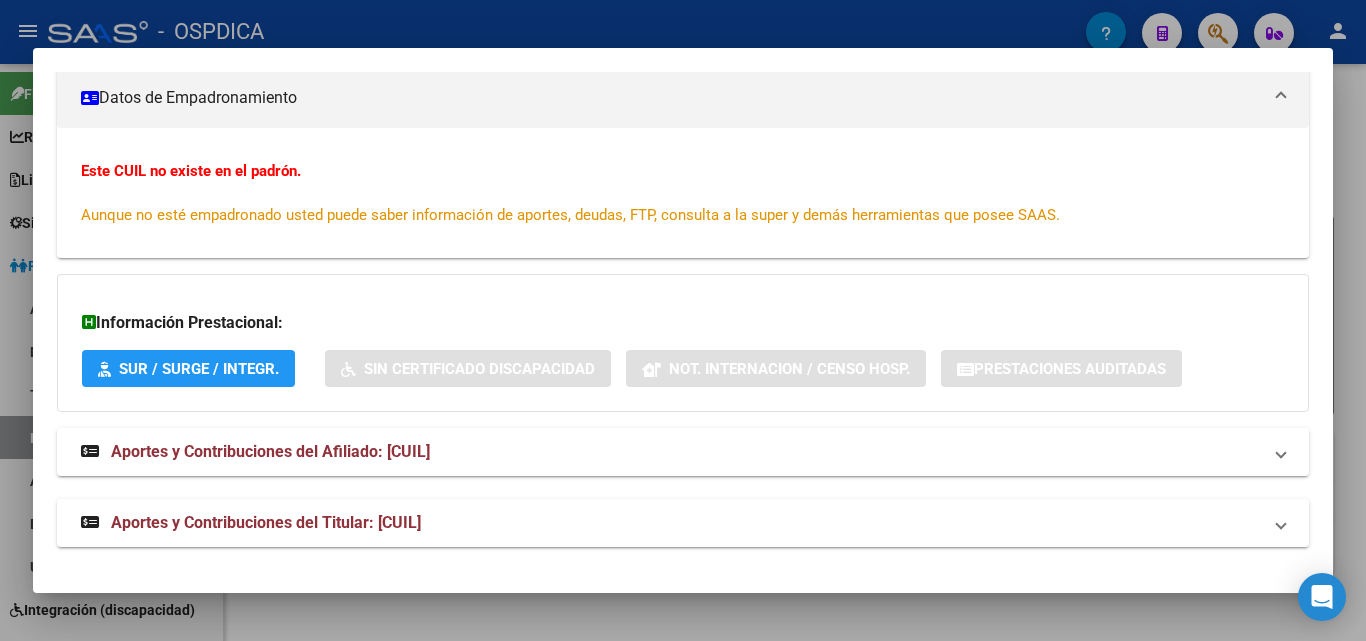 click at bounding box center (683, 320) 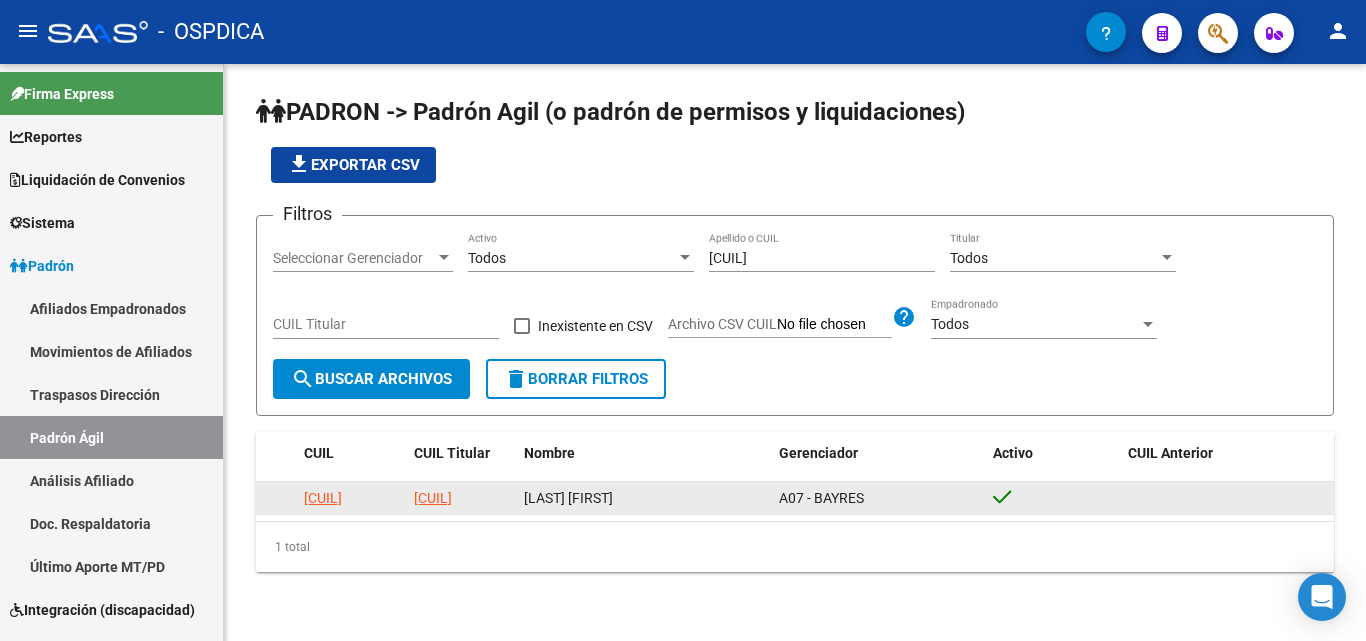 click 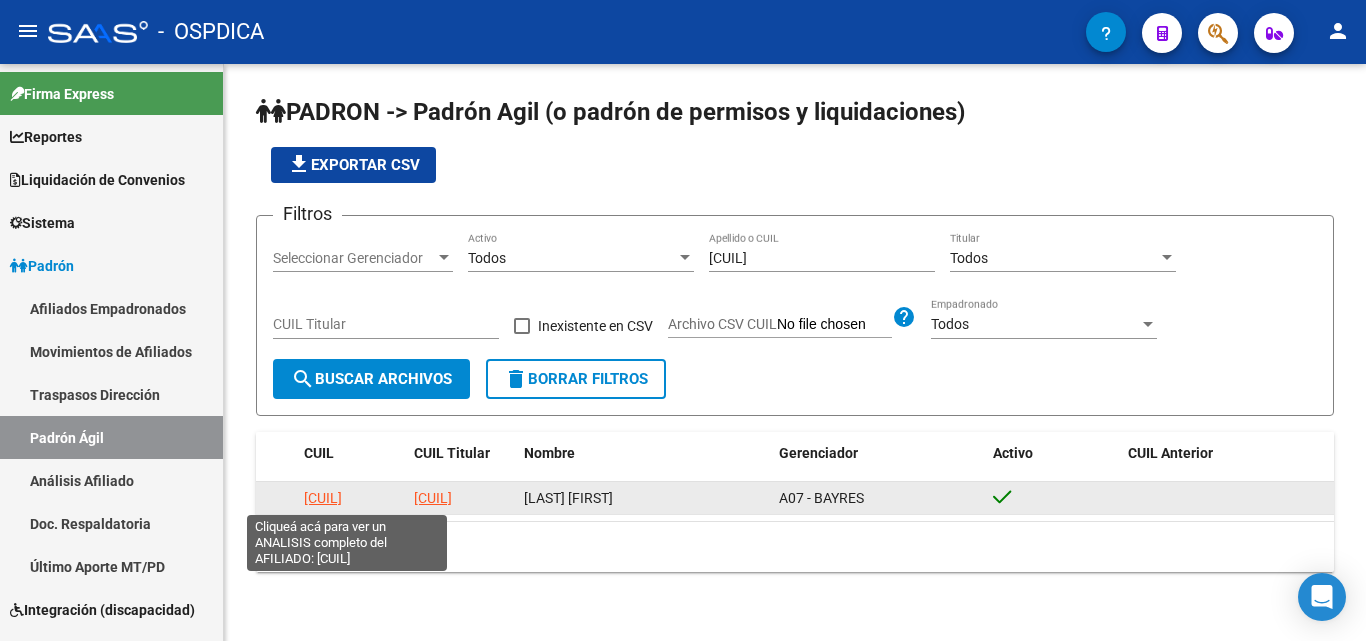 click on "[CUIL]" 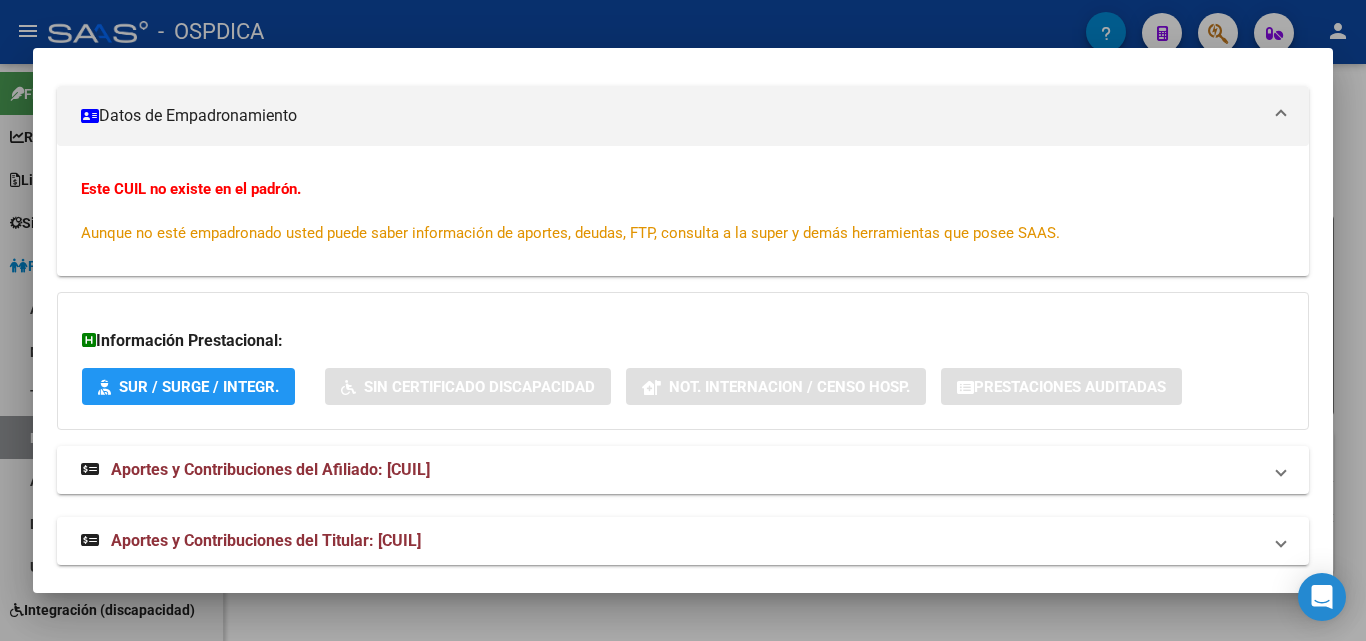 scroll, scrollTop: 352, scrollLeft: 0, axis: vertical 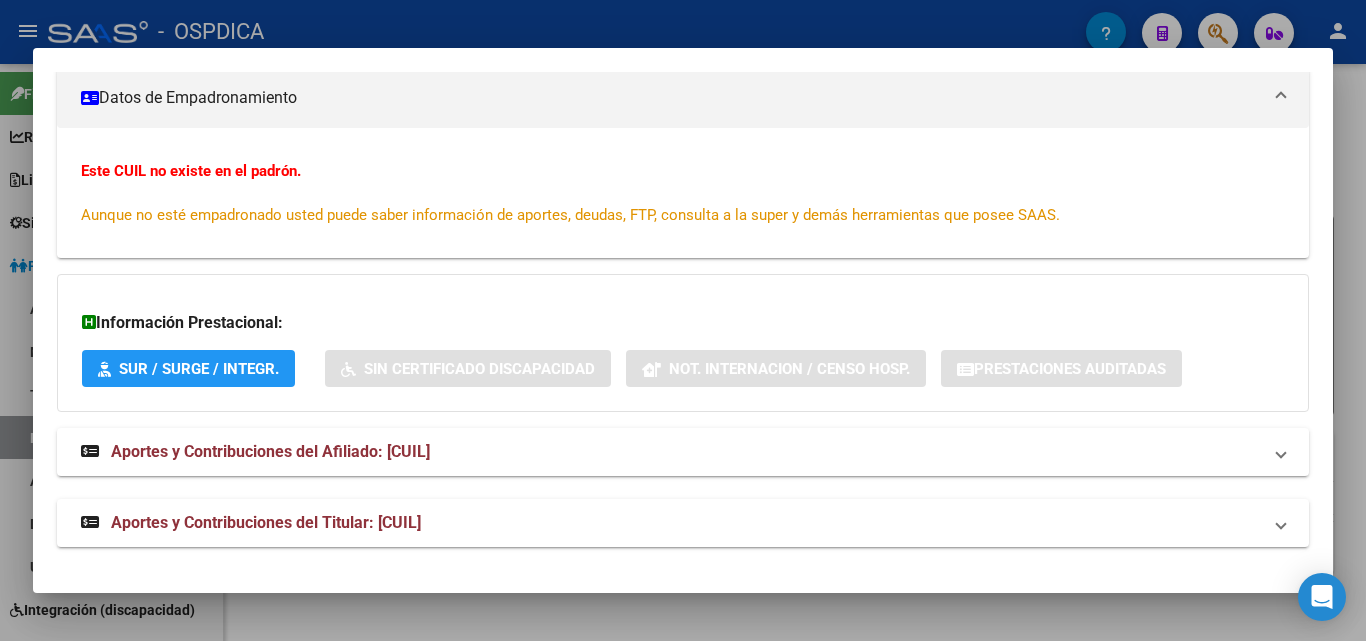 click at bounding box center [683, 320] 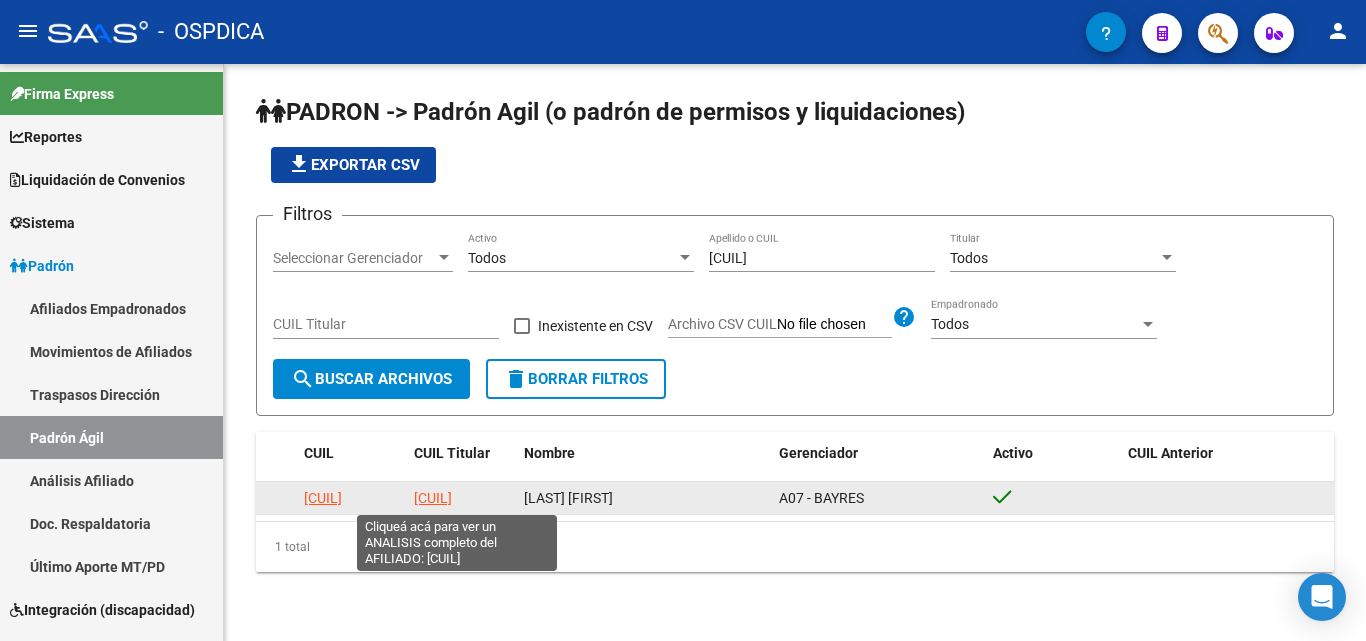 click on "[CUIL]" 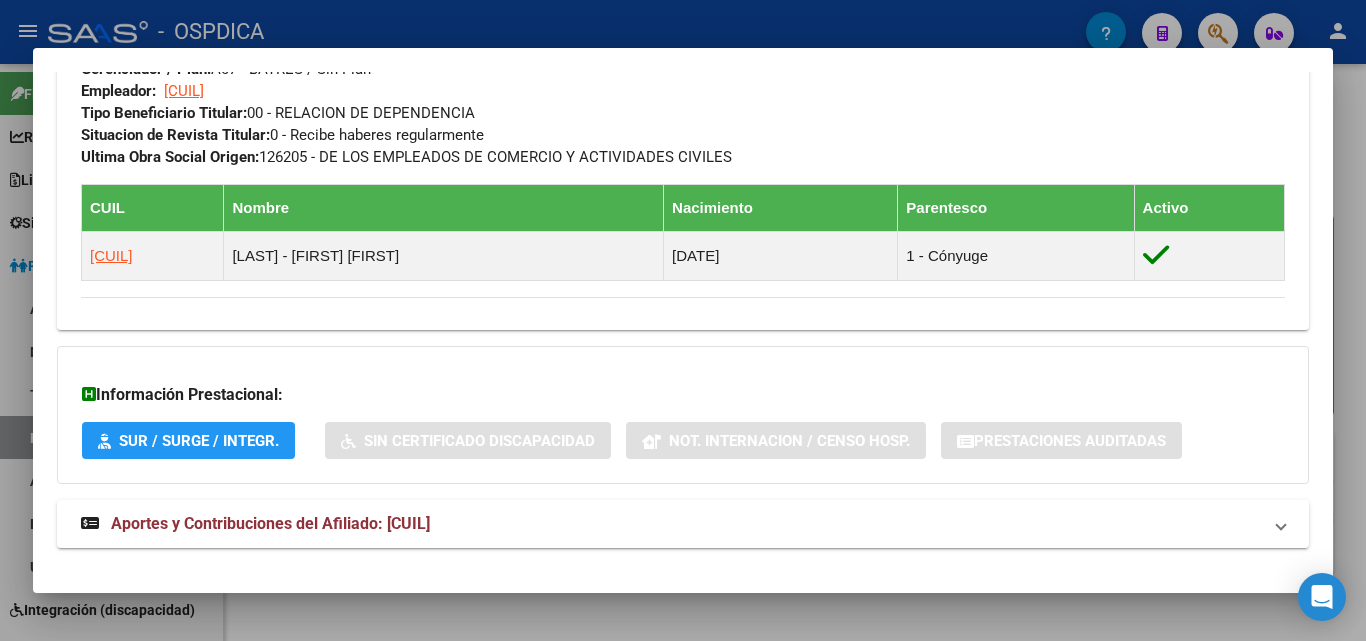 scroll, scrollTop: 1031, scrollLeft: 0, axis: vertical 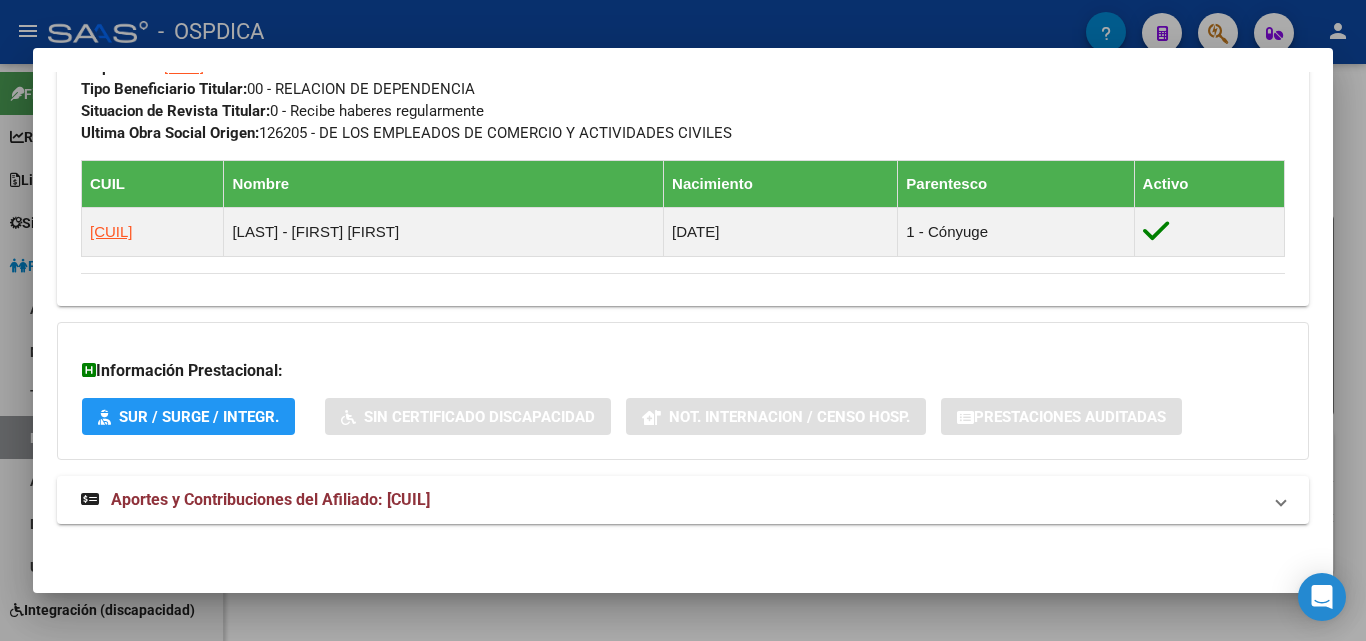 click at bounding box center [683, 320] 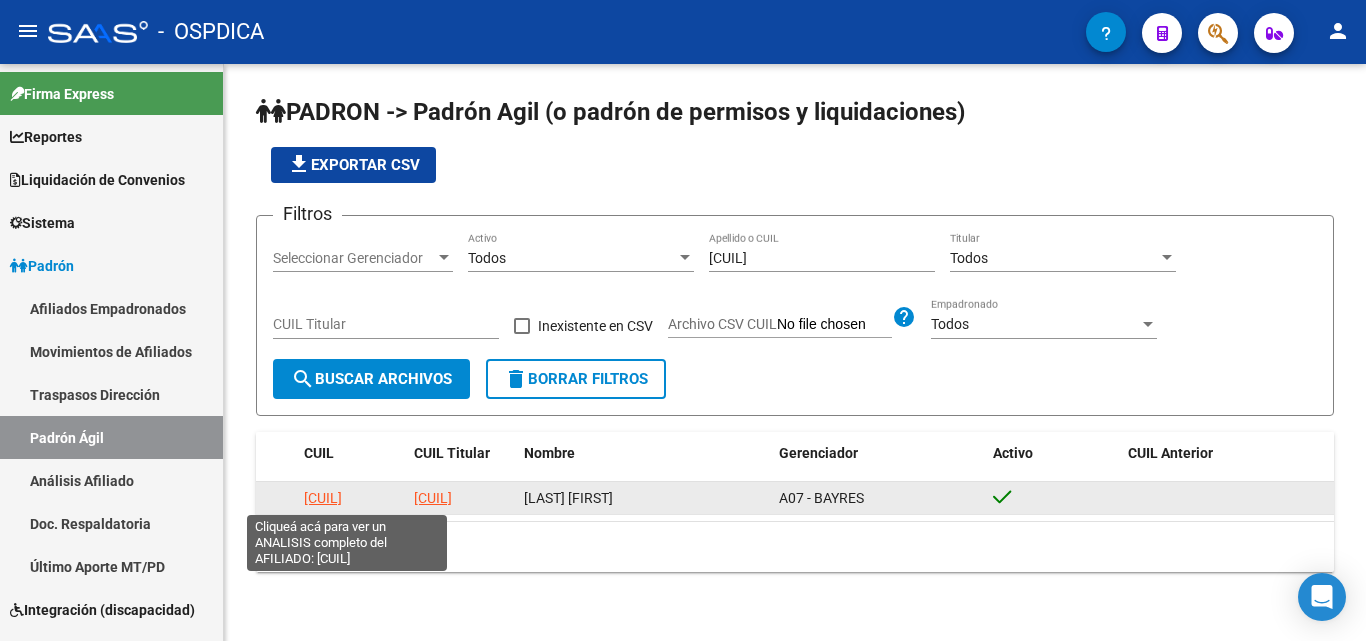 drag, startPoint x: 318, startPoint y: 502, endPoint x: 381, endPoint y: 500, distance: 63.03174 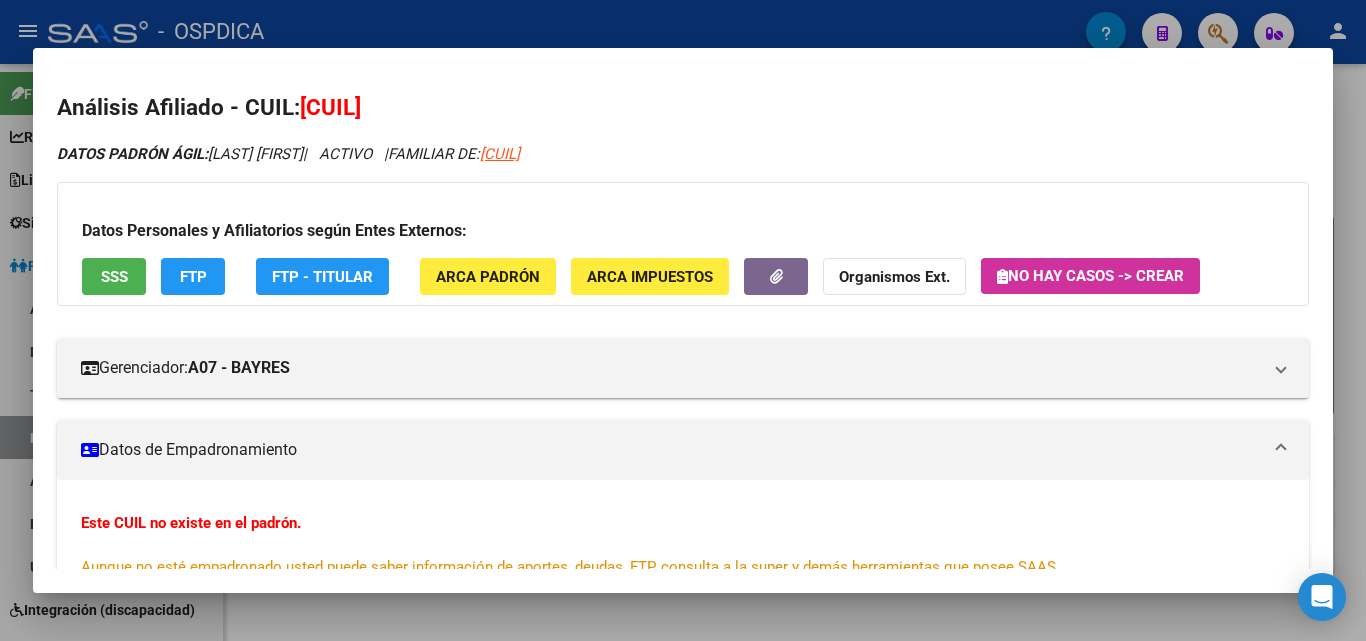 click at bounding box center (683, 320) 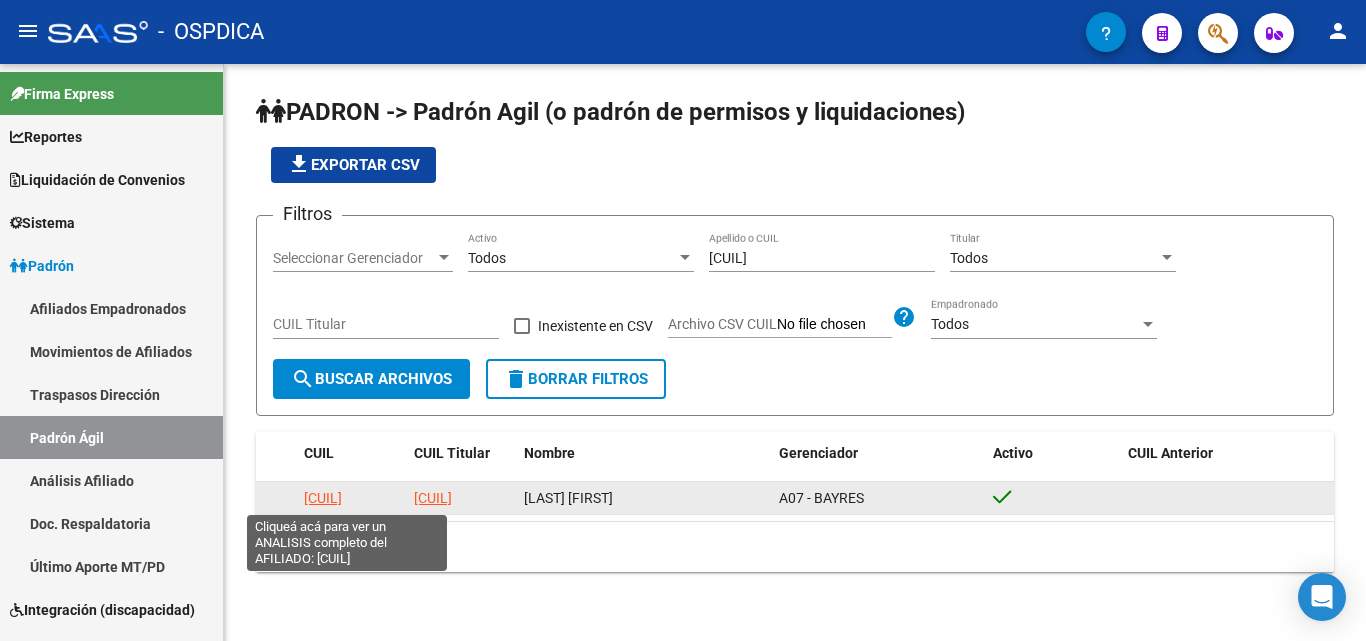click on "[CUIL]" 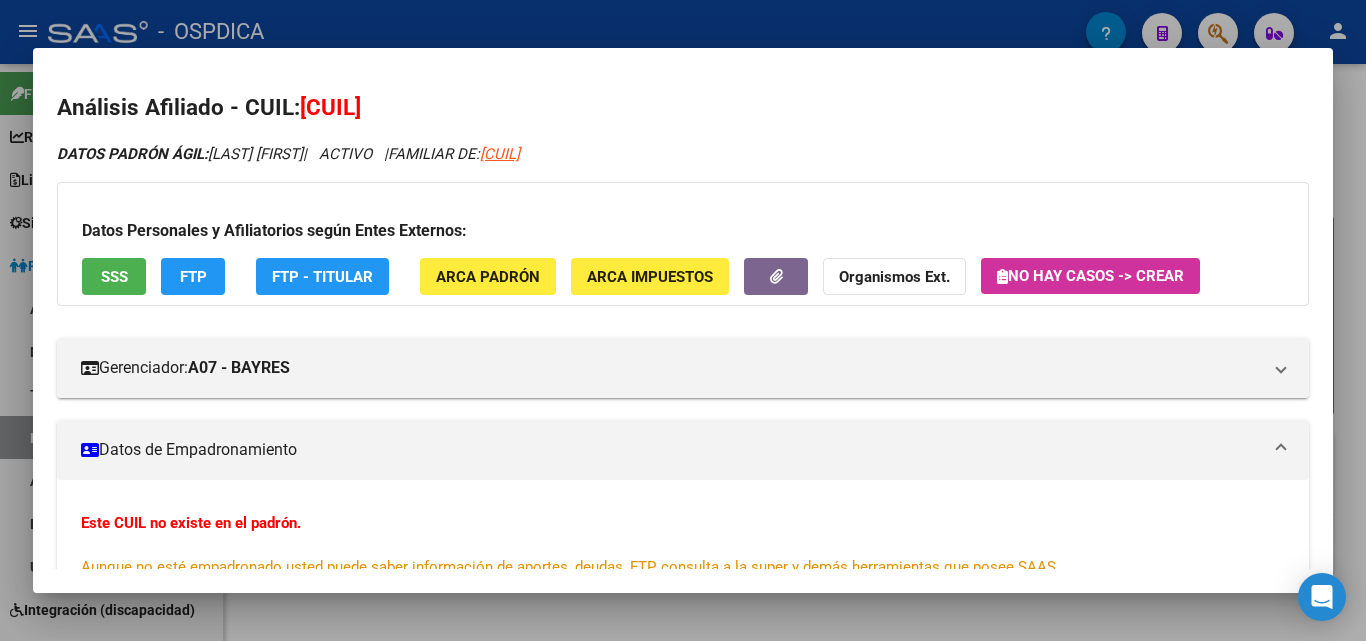 click at bounding box center [683, 320] 